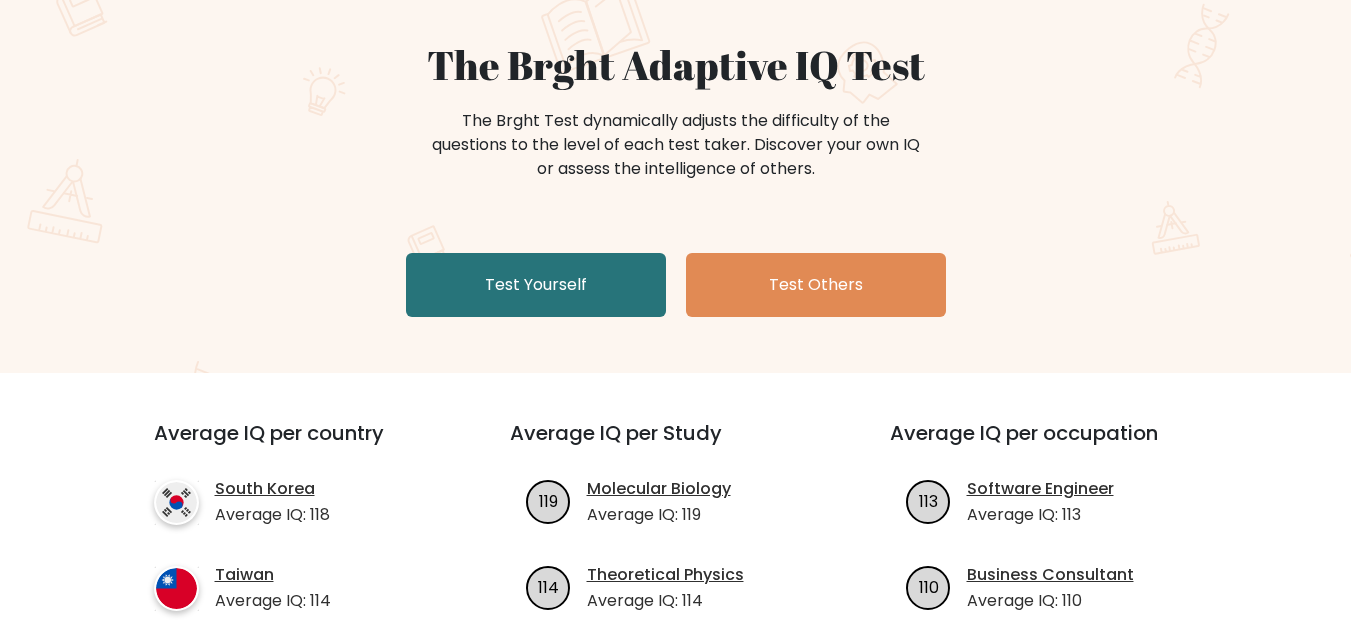 scroll, scrollTop: 200, scrollLeft: 0, axis: vertical 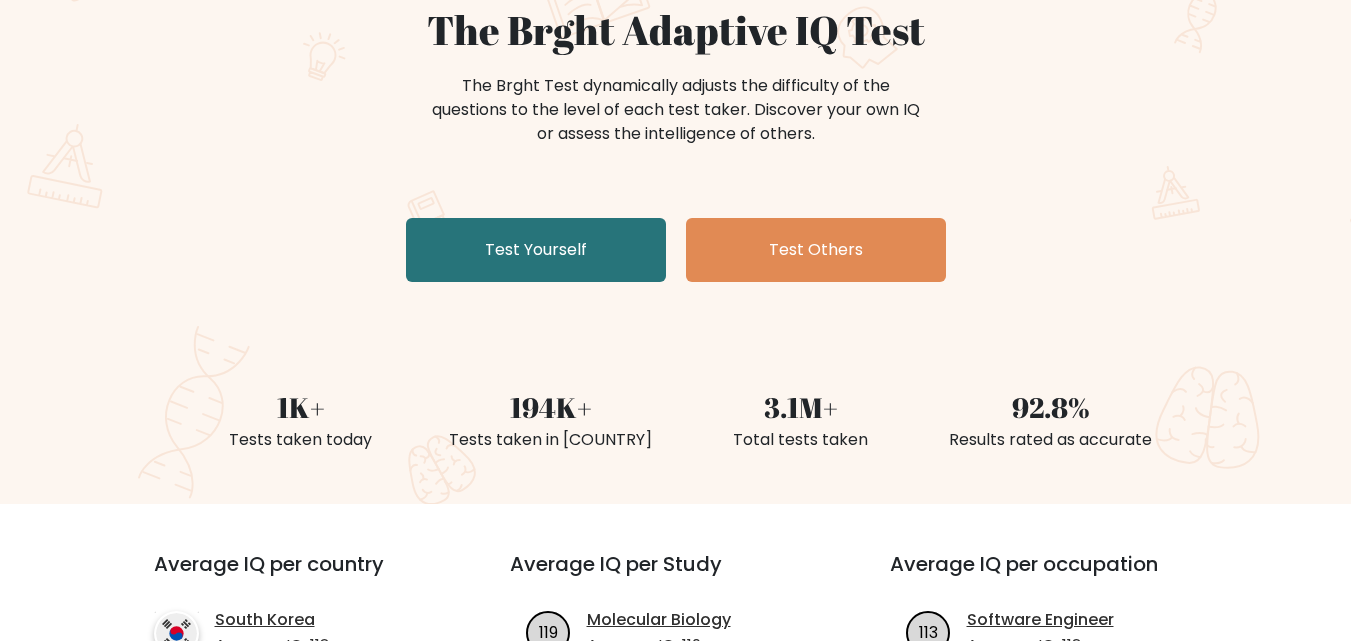 click on "The Brght Adaptive IQ Test
The Brght Test dynamically adjusts the difficulty of the questions to the level of each test taker. Discover your own IQ or assess the intelligence of others.
Test Yourself
Test Others" at bounding box center (676, 148) 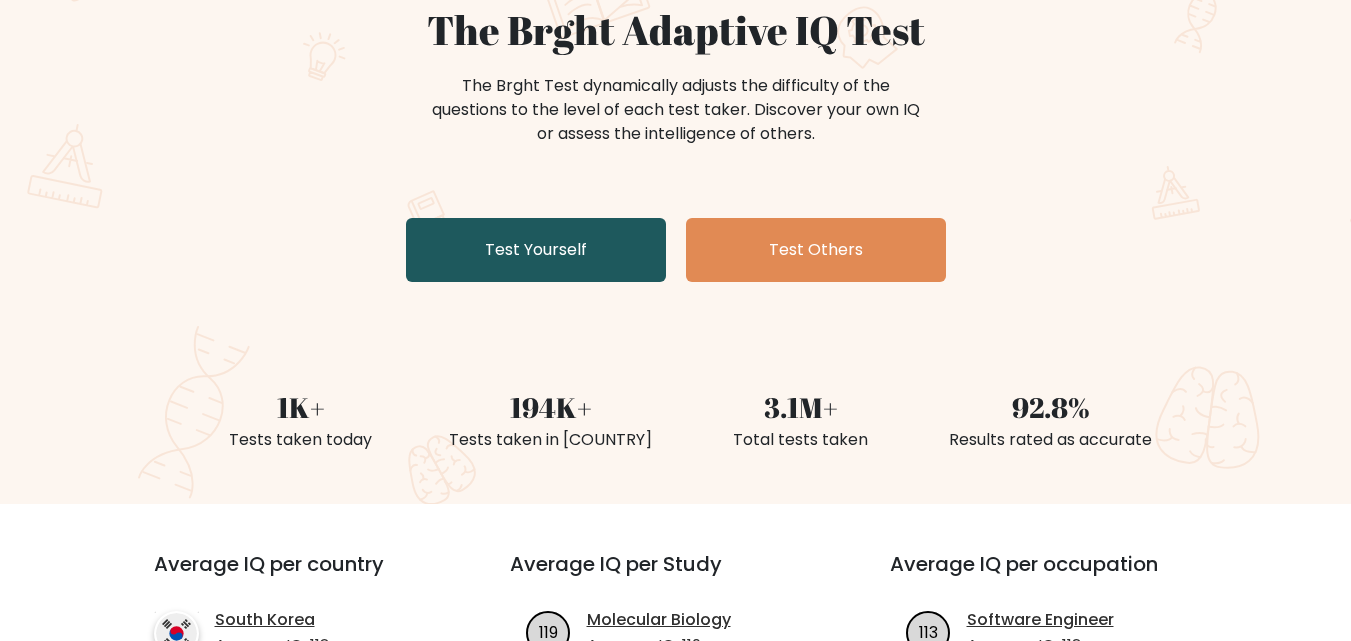 click on "Test Yourself" at bounding box center (536, 250) 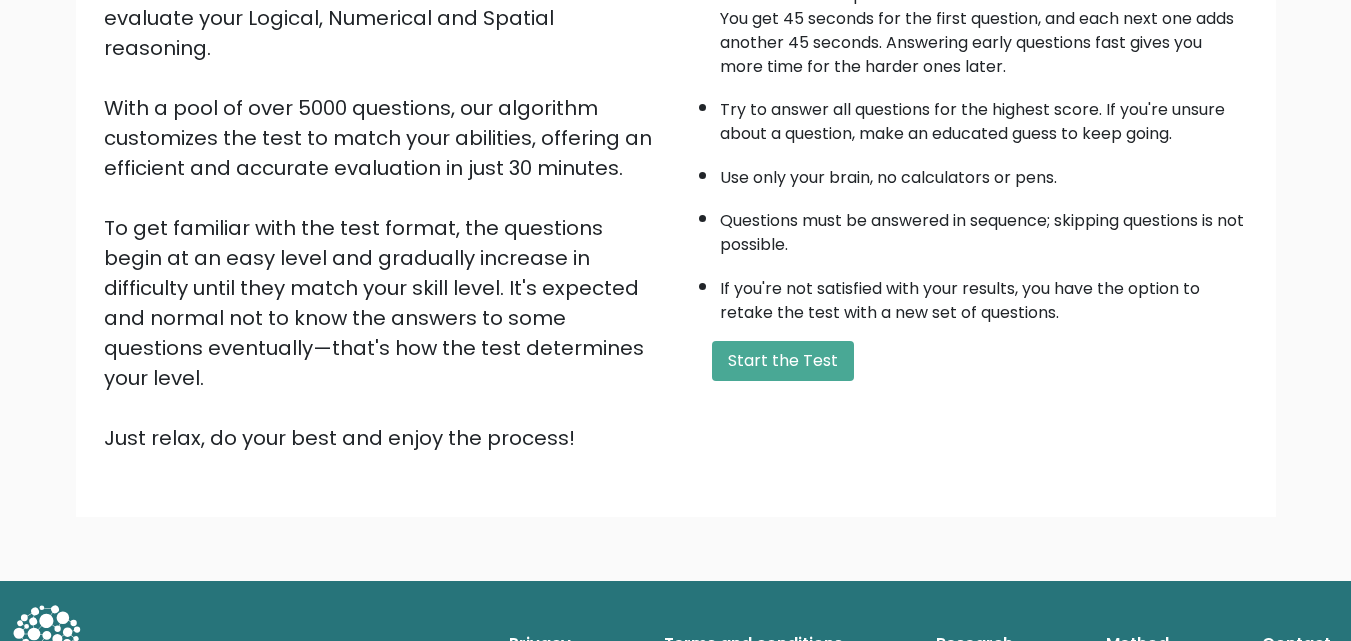 scroll, scrollTop: 275, scrollLeft: 0, axis: vertical 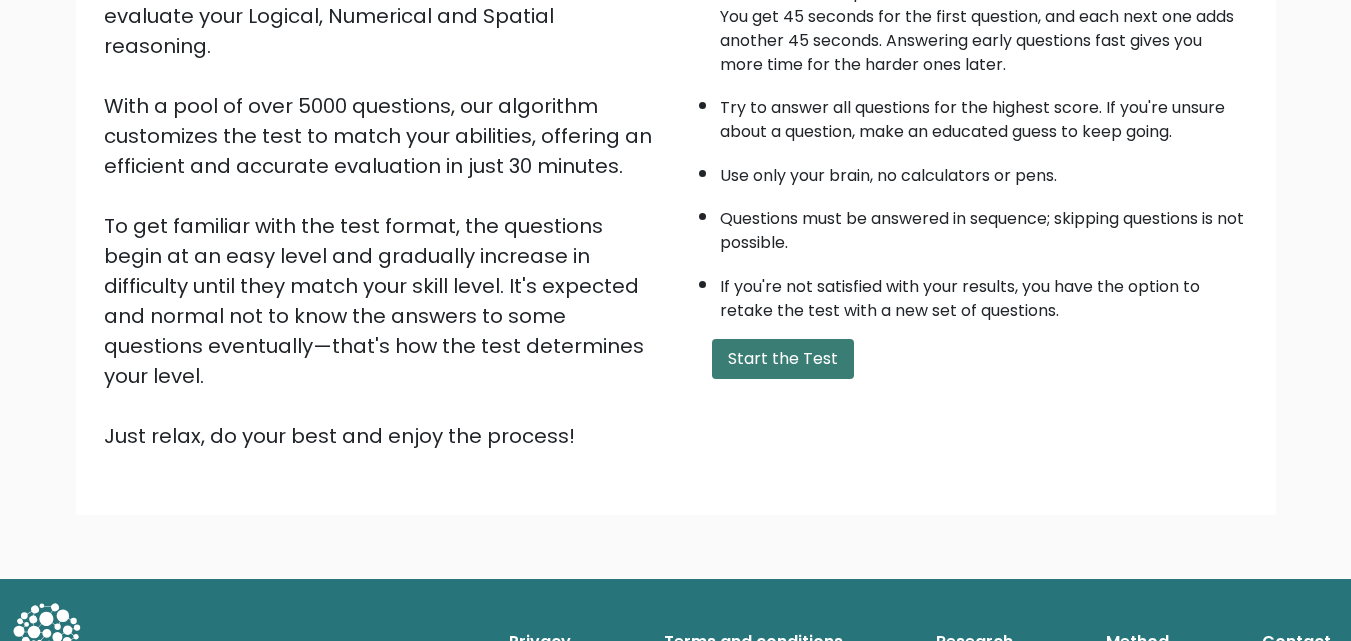 click on "Start the Test" at bounding box center (783, 359) 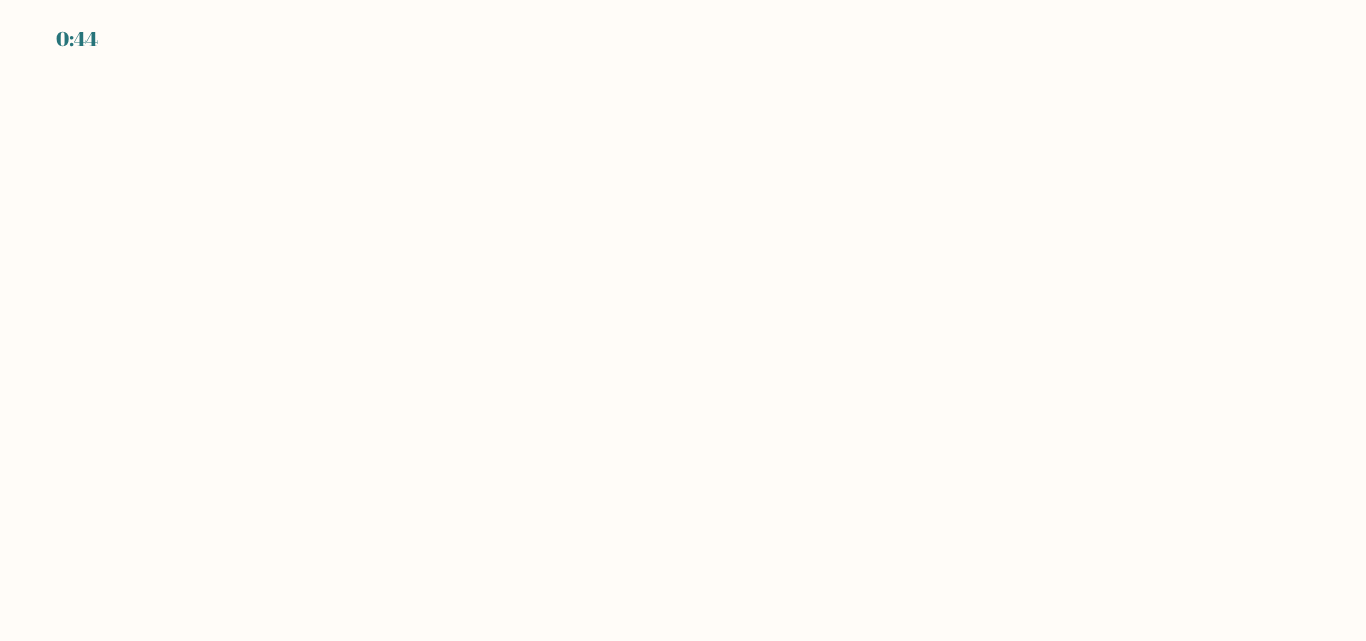 scroll, scrollTop: 0, scrollLeft: 0, axis: both 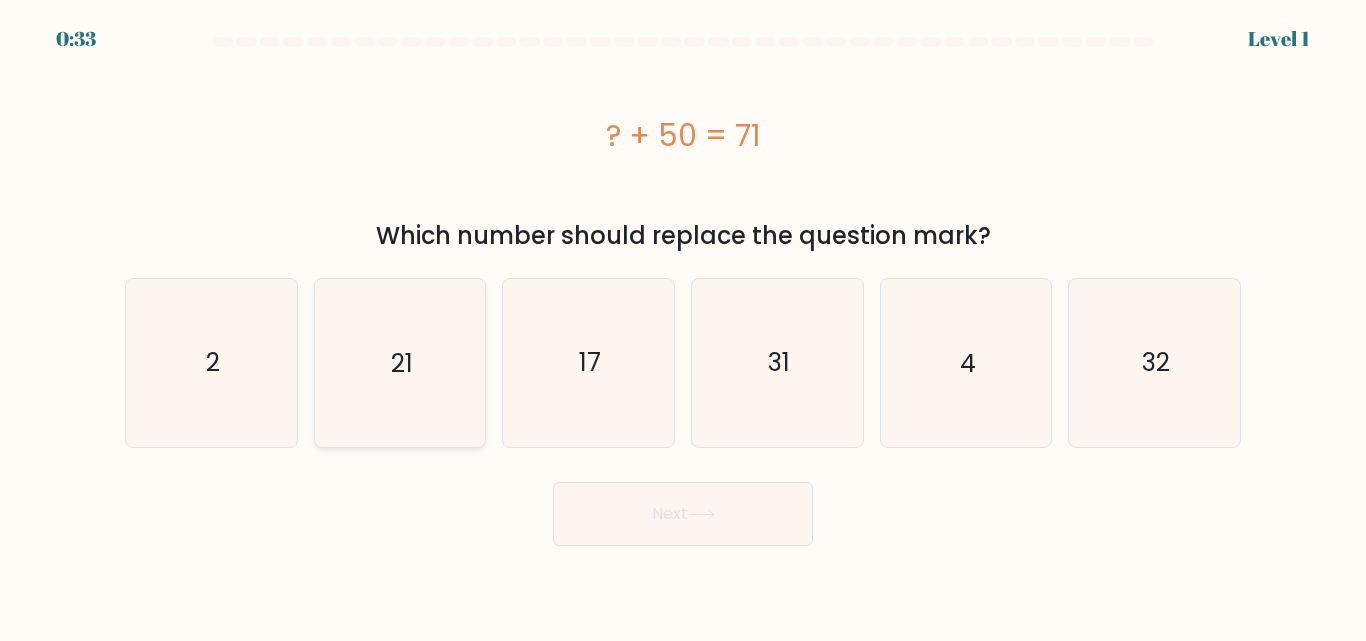 click on "21" at bounding box center (399, 362) 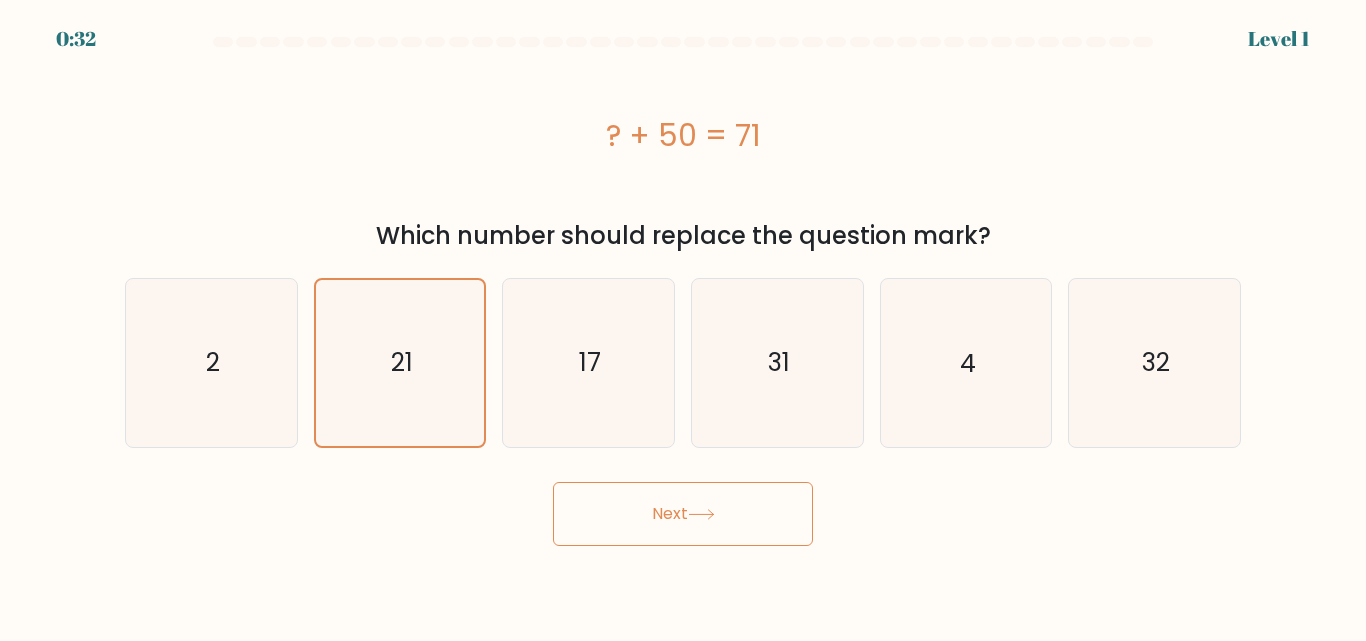click on "Next" at bounding box center (683, 514) 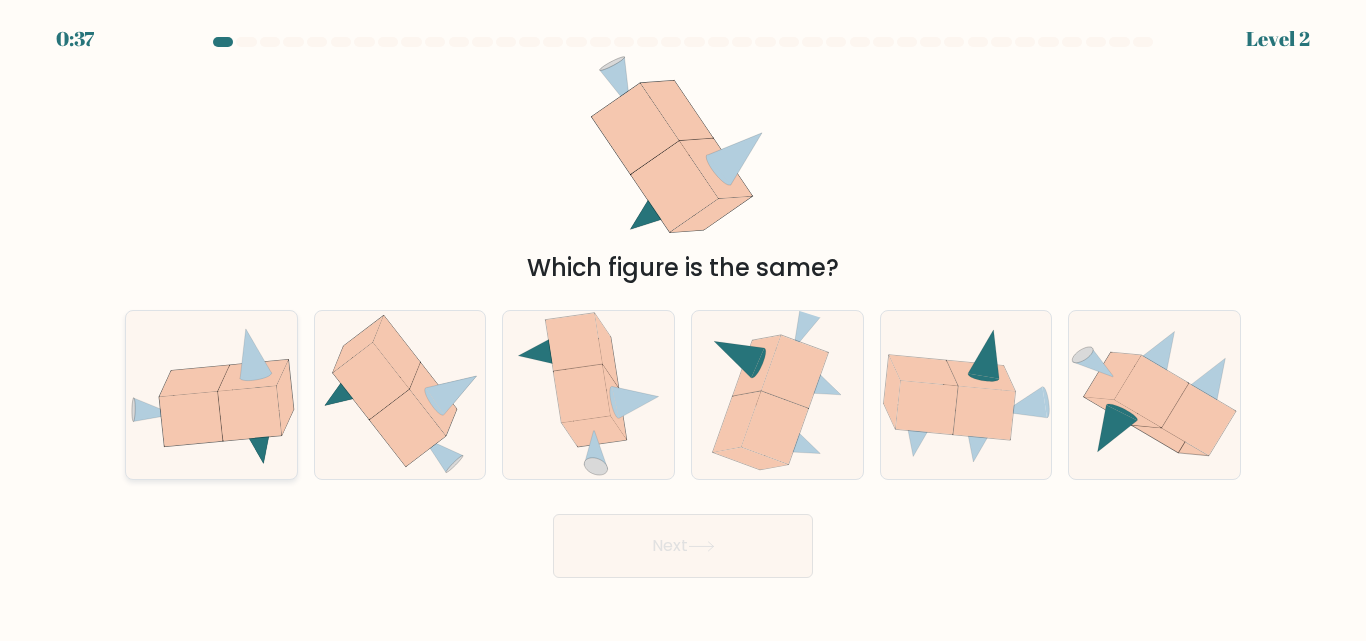 click at bounding box center (249, 413) 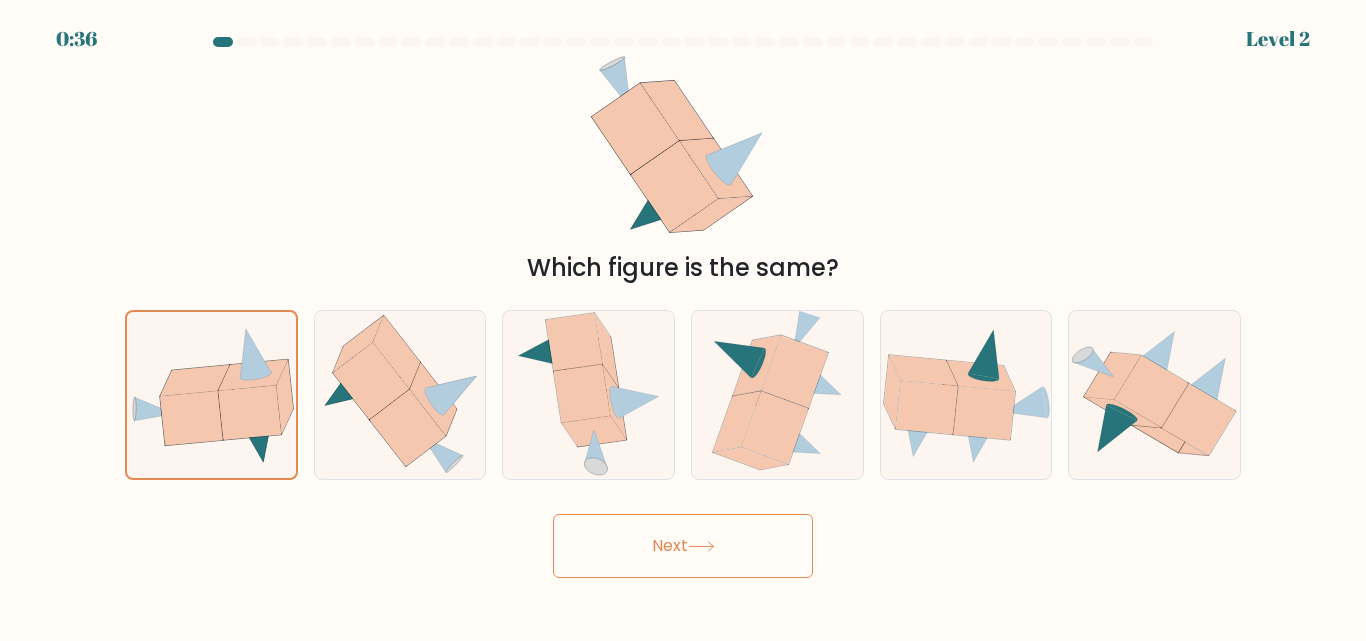 click on "Next" at bounding box center (683, 541) 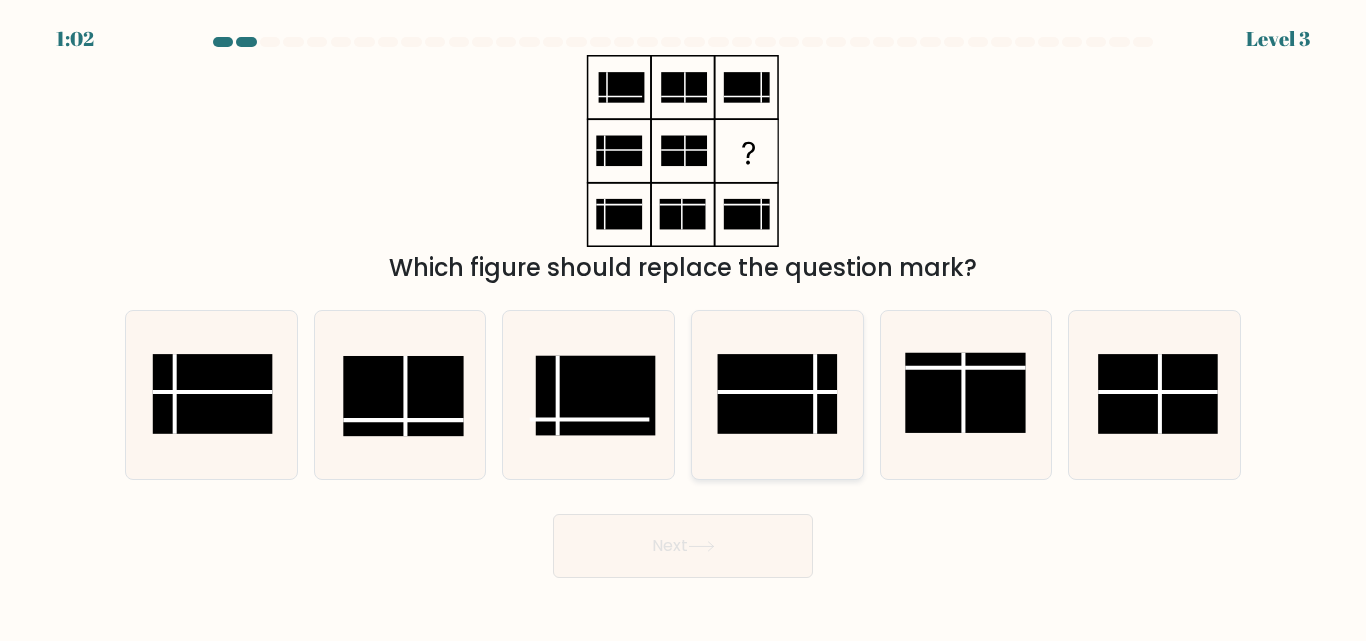 click at bounding box center (777, 394) 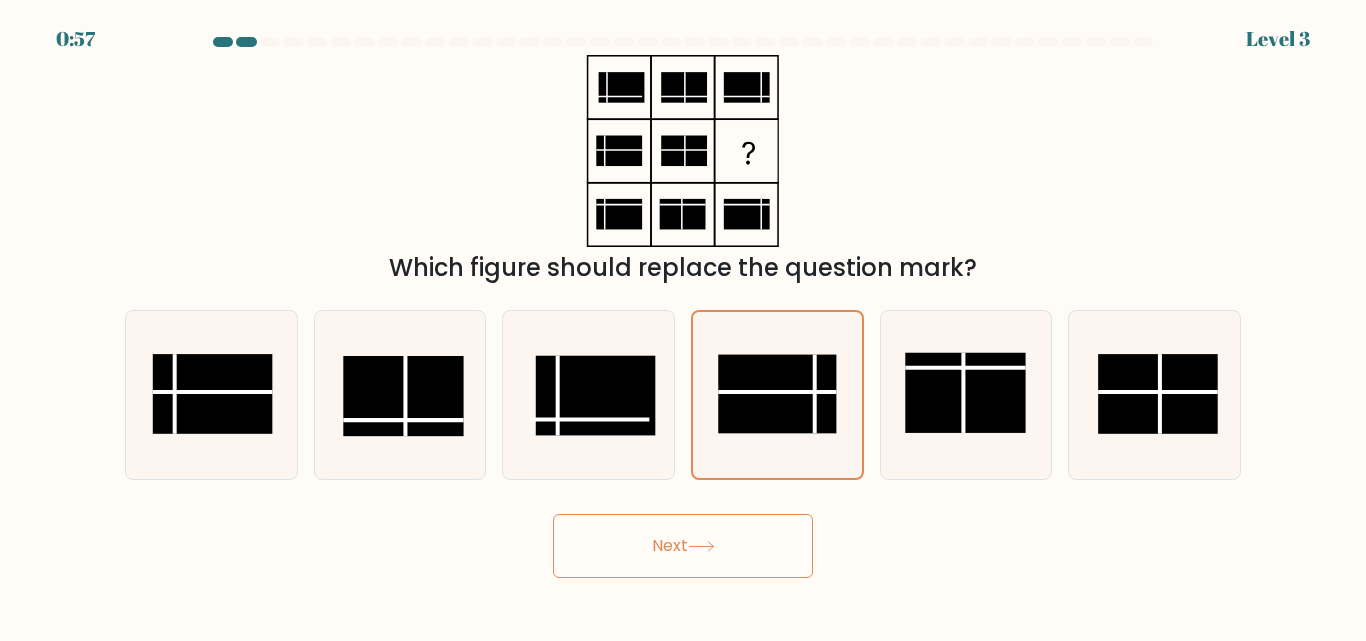 click on "Next" at bounding box center (683, 546) 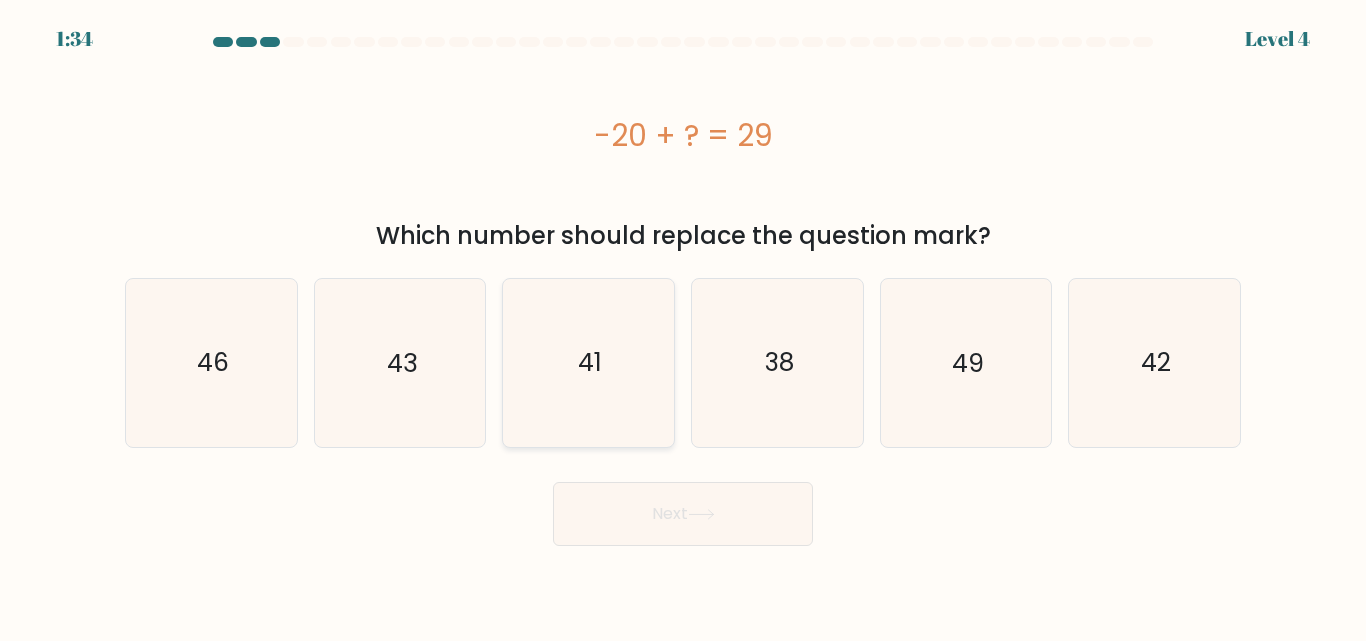 click on "41" at bounding box center (588, 362) 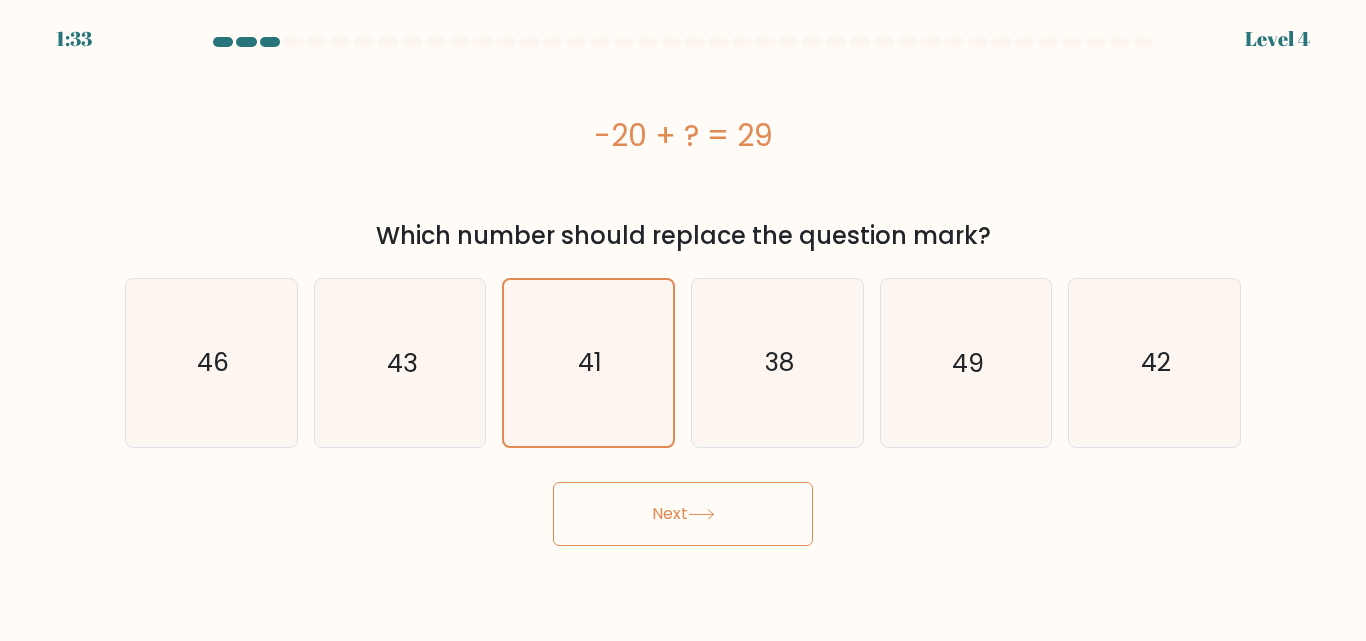 click on "Next" at bounding box center (683, 514) 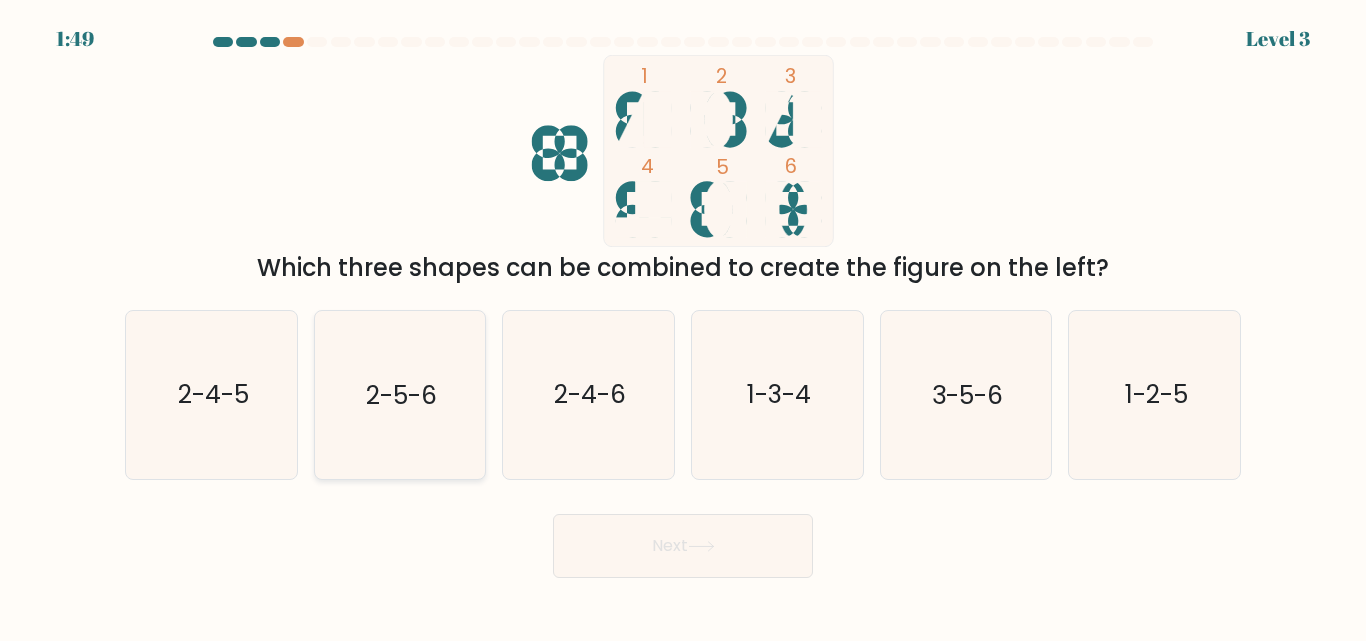 click on "2-5-6" at bounding box center [401, 395] 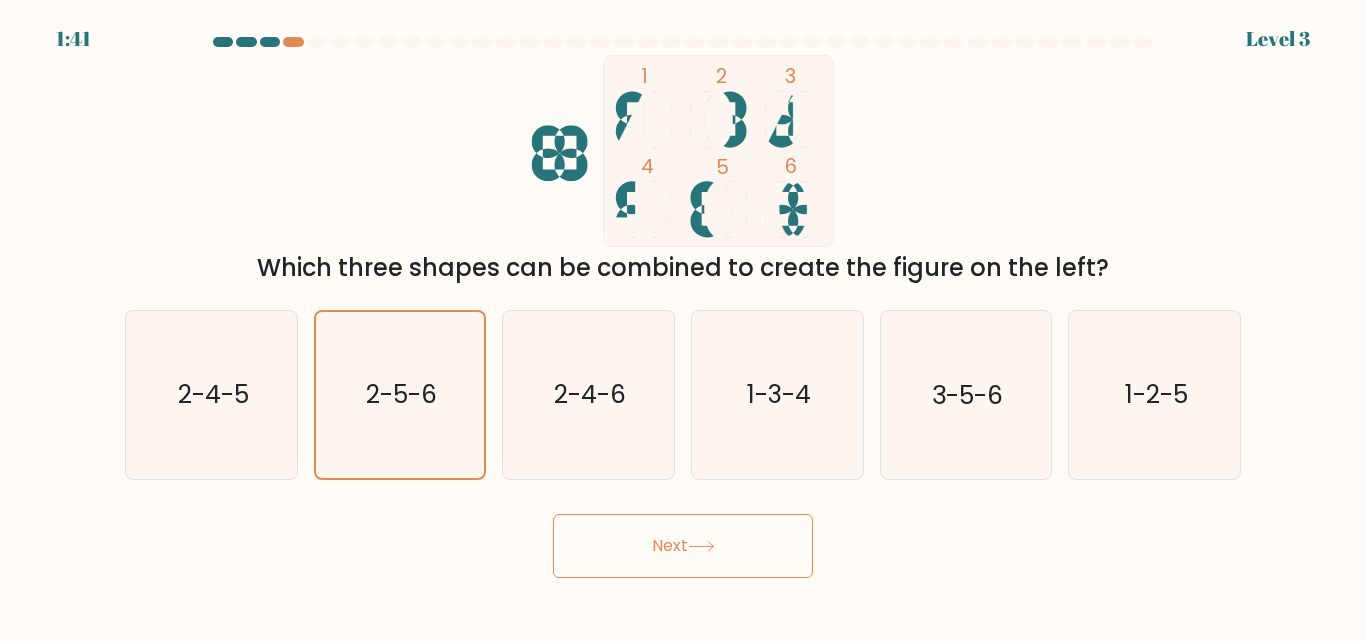 drag, startPoint x: 697, startPoint y: 569, endPoint x: 518, endPoint y: 531, distance: 182.98907 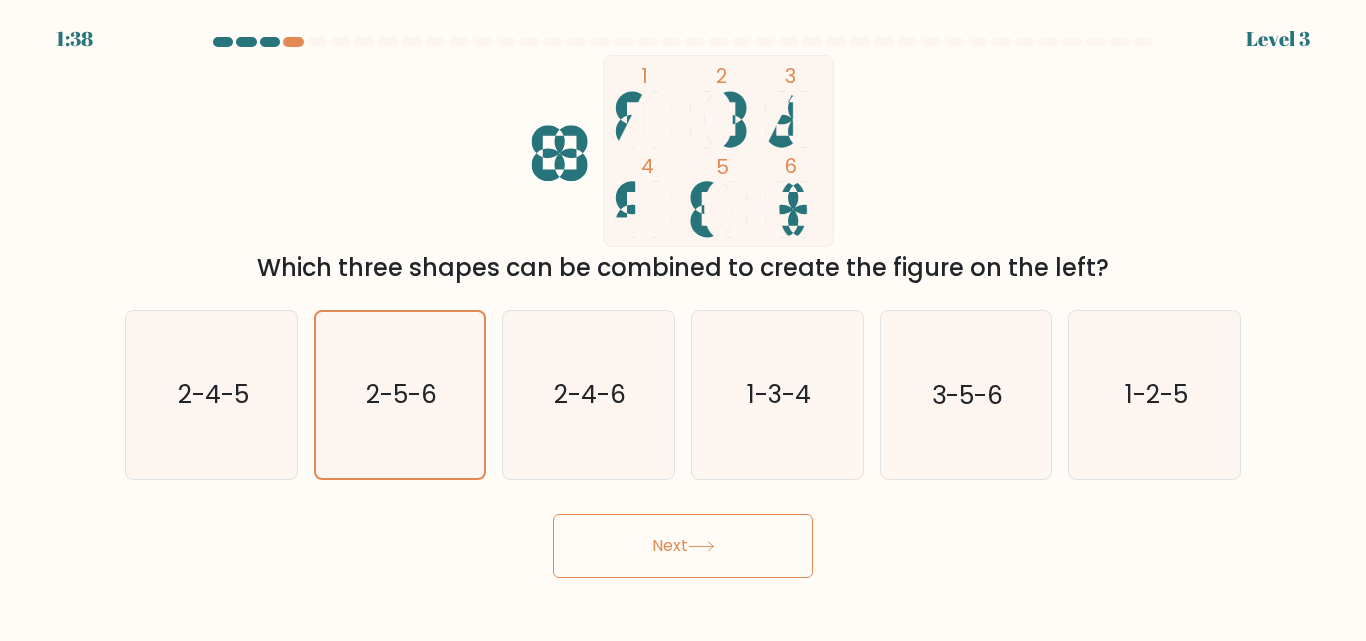 click on "Next" at bounding box center (683, 546) 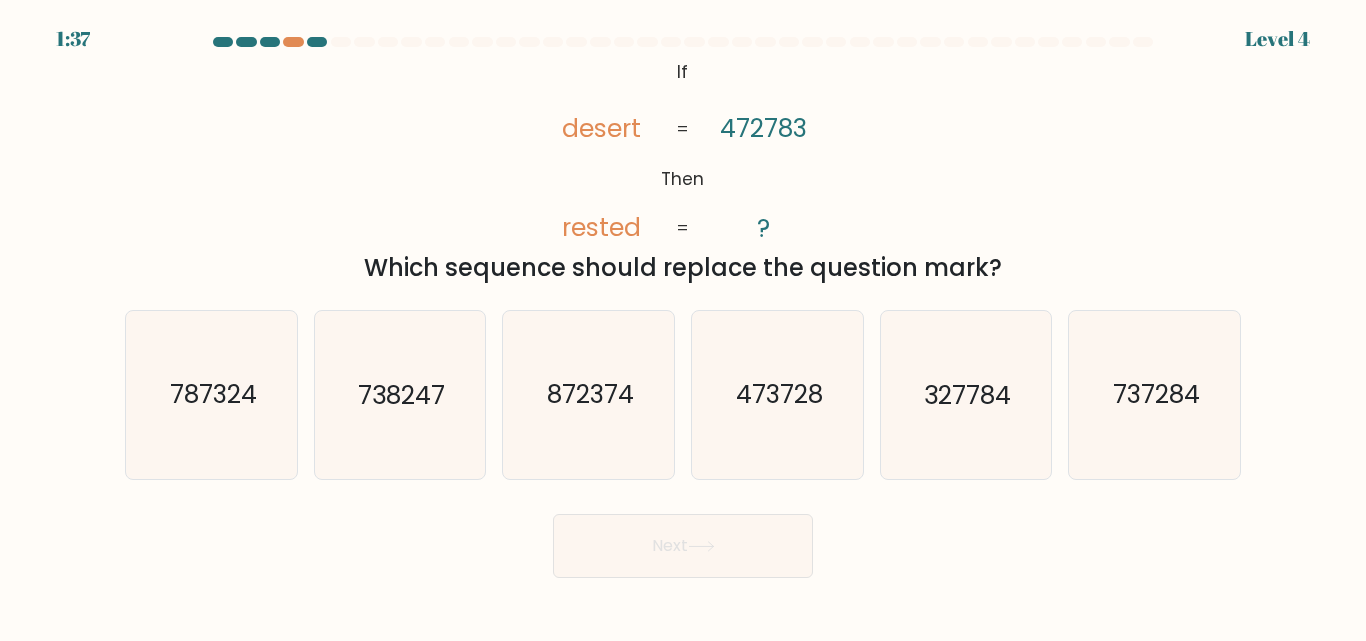 click on "Next" at bounding box center (683, 546) 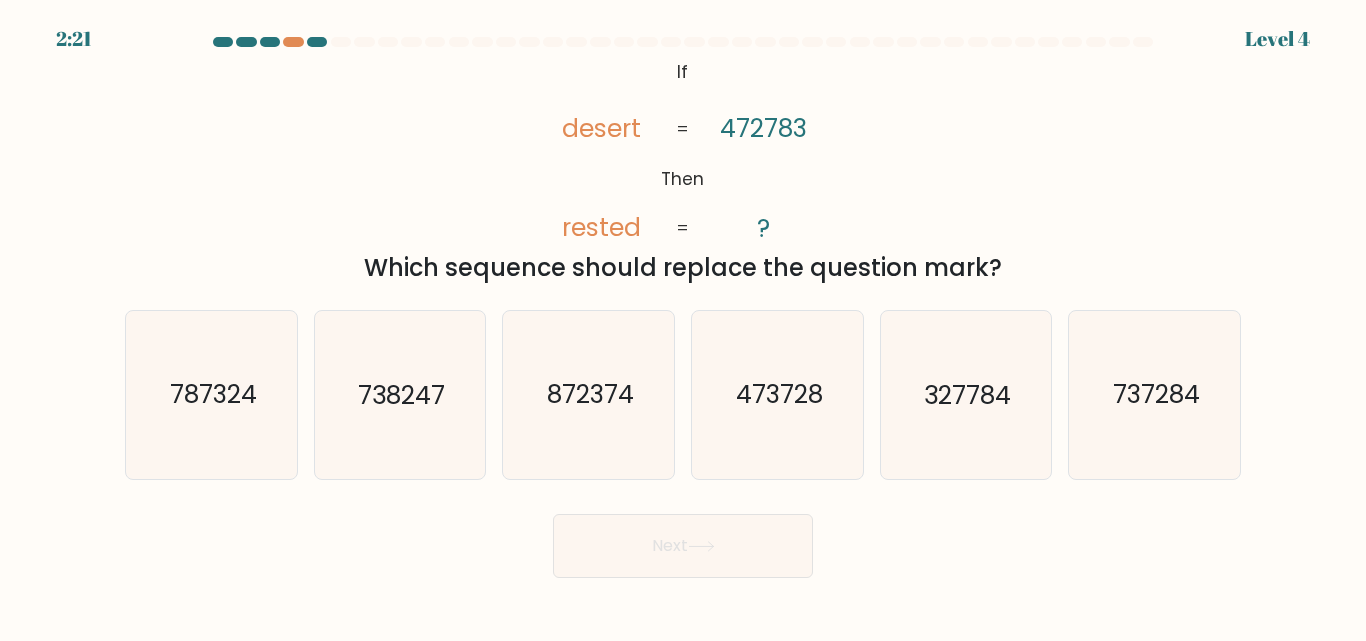 click on "@import url('https://fonts.googleapis.com/css?family=Abril+Fatface:400,100,100italic,300,300italic,400italic,500,500italic,700,700italic,900,900italic'); If Then desert rested 472783 ? = = Which sequence should replace the question mark?" at bounding box center [683, 170] 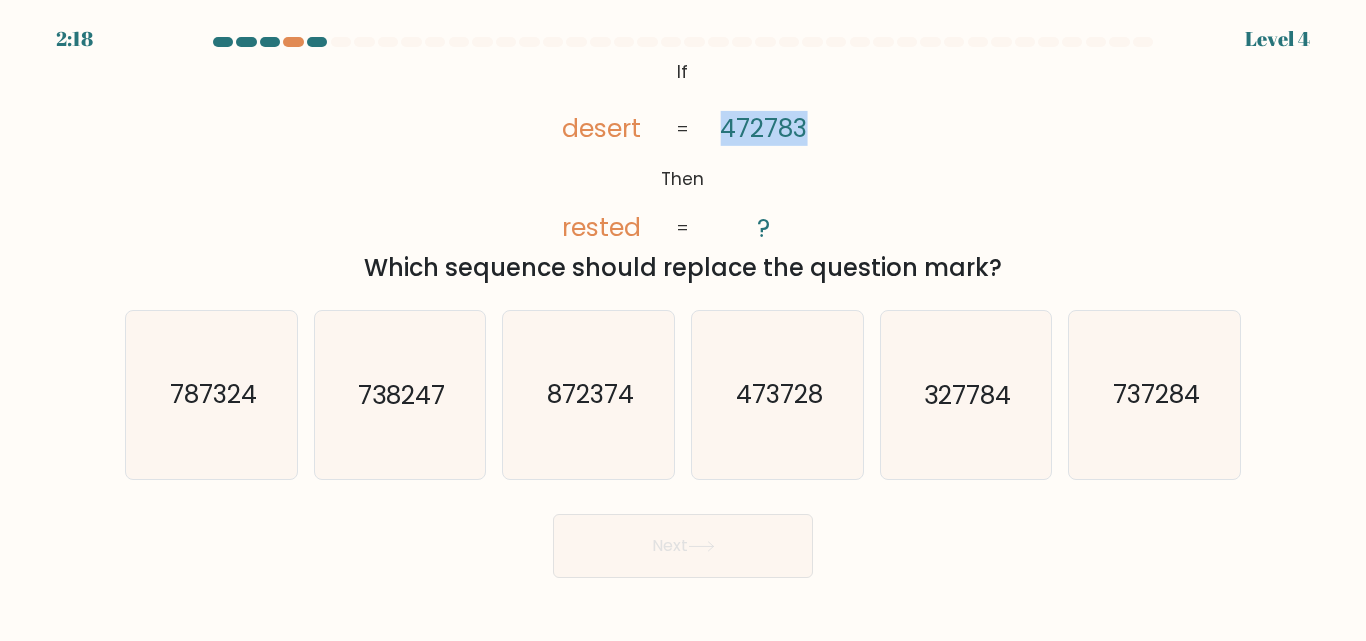 drag, startPoint x: 723, startPoint y: 129, endPoint x: 841, endPoint y: 137, distance: 118.270874 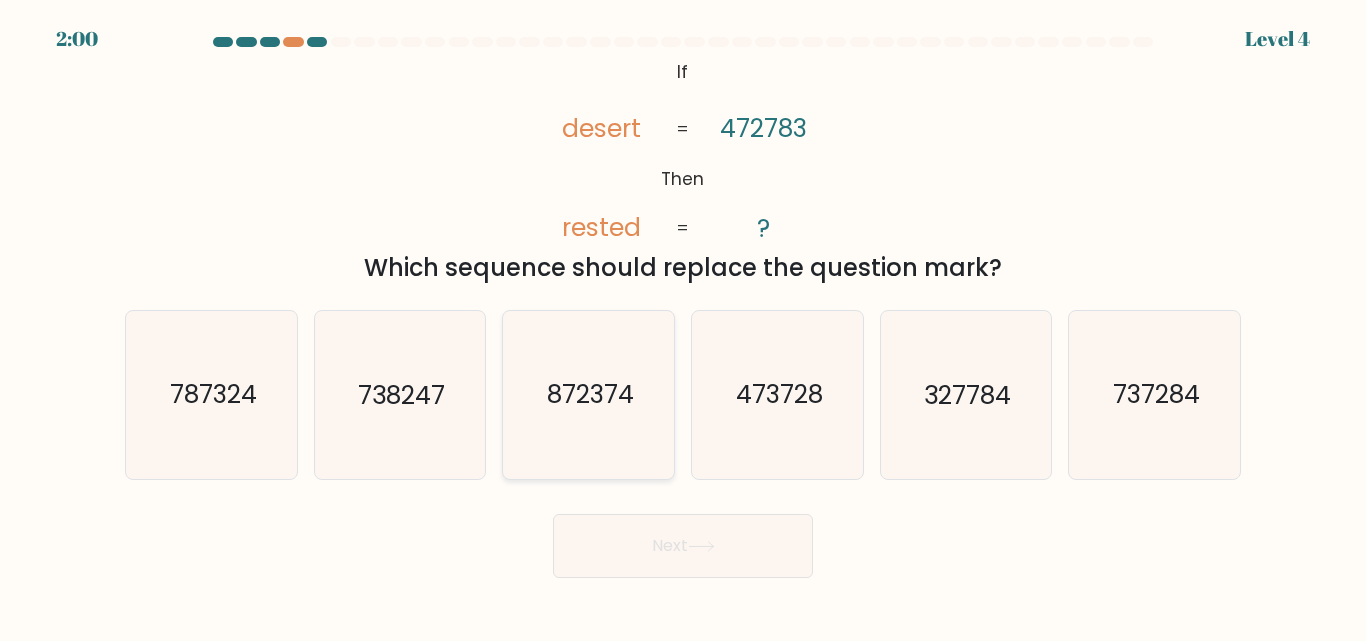 click on "872374" at bounding box center [590, 395] 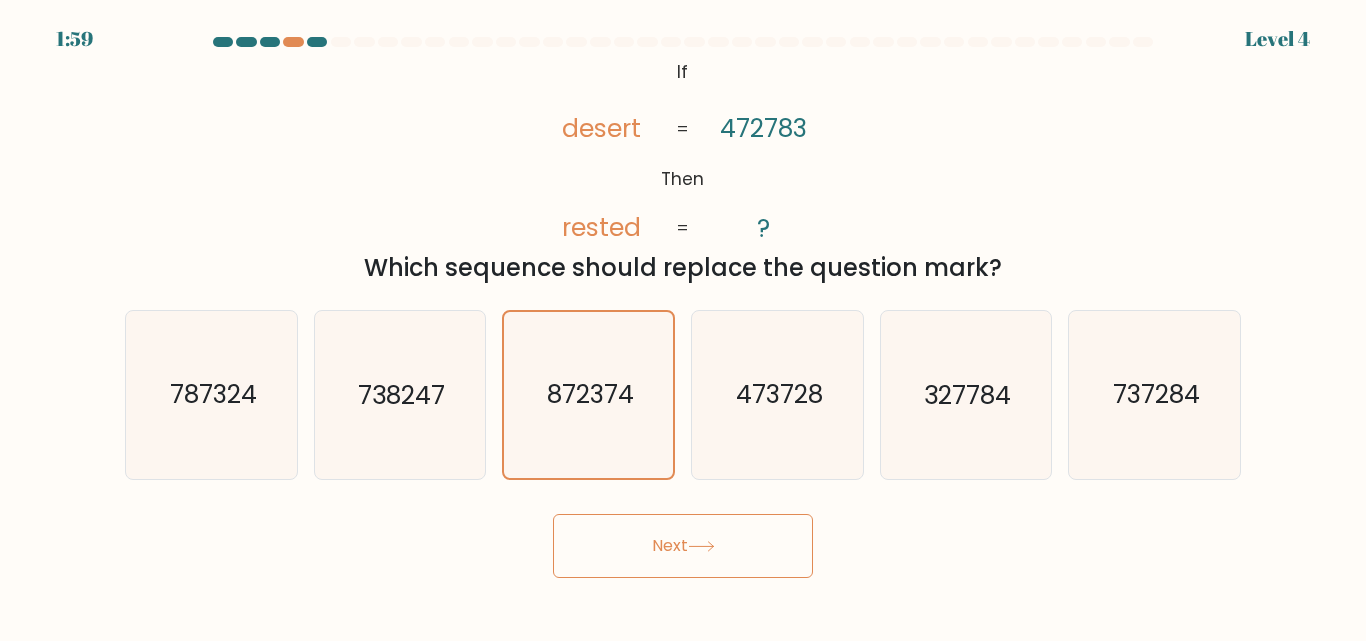 click on "Next" at bounding box center [683, 546] 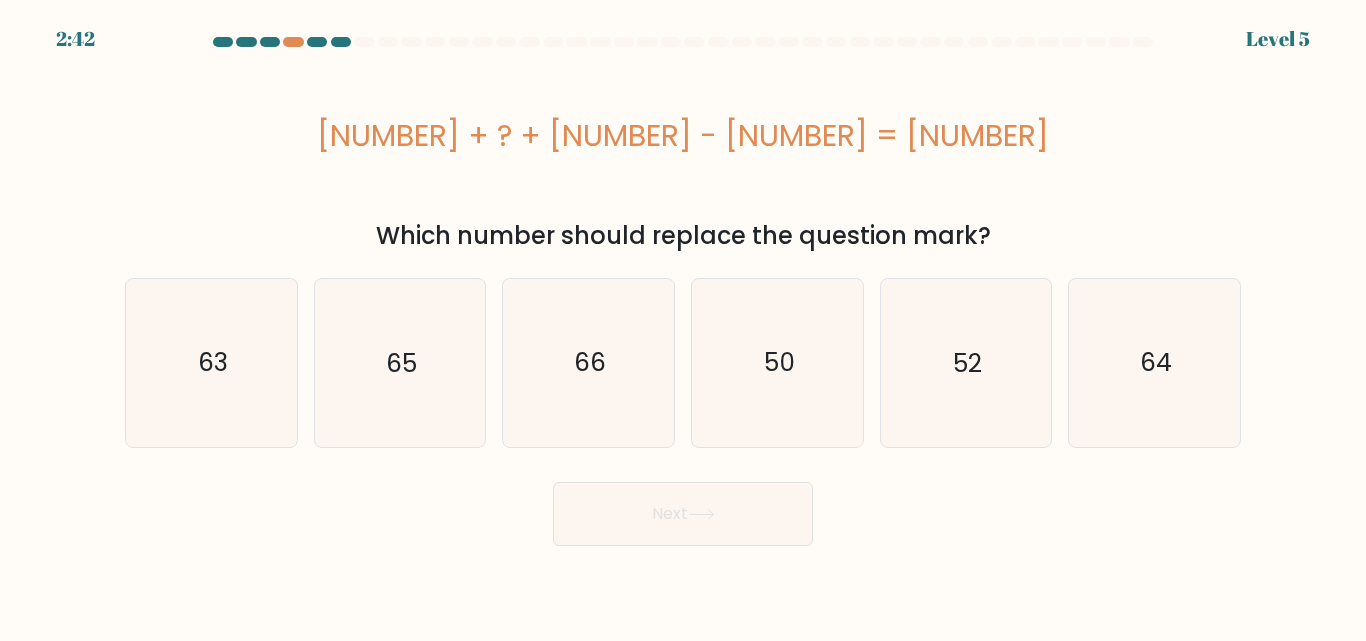 click at bounding box center [683, 46] 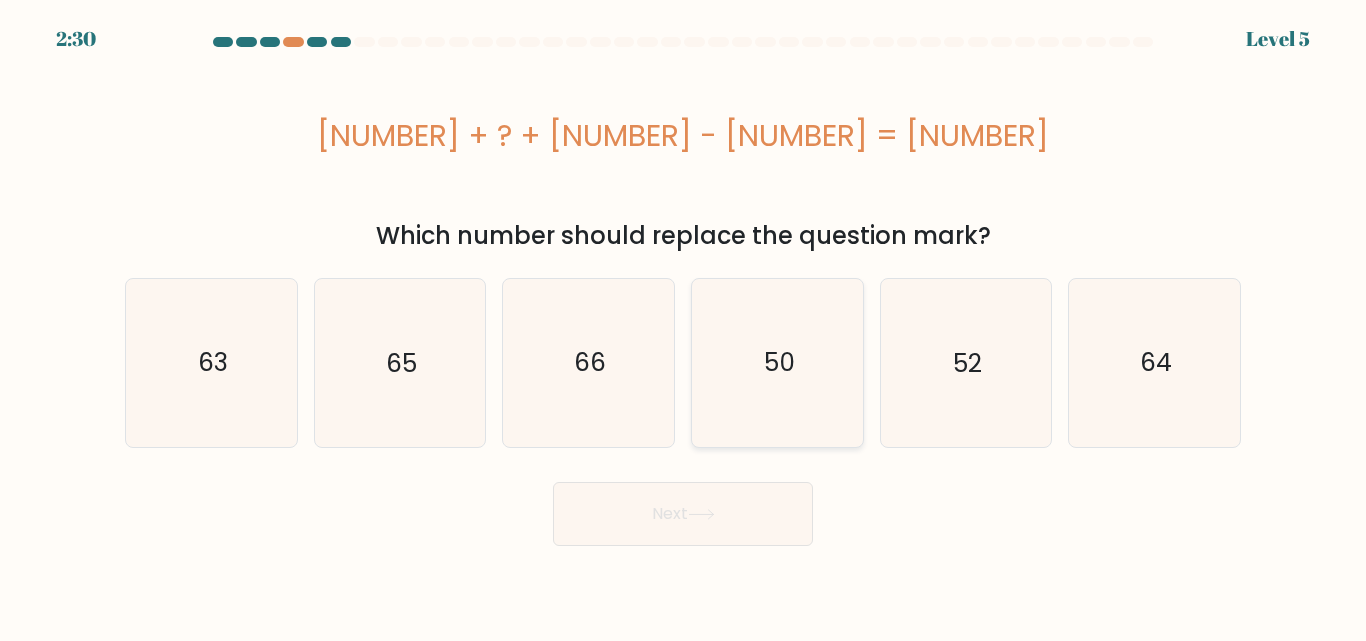 drag, startPoint x: 748, startPoint y: 325, endPoint x: 746, endPoint y: 379, distance: 54.037025 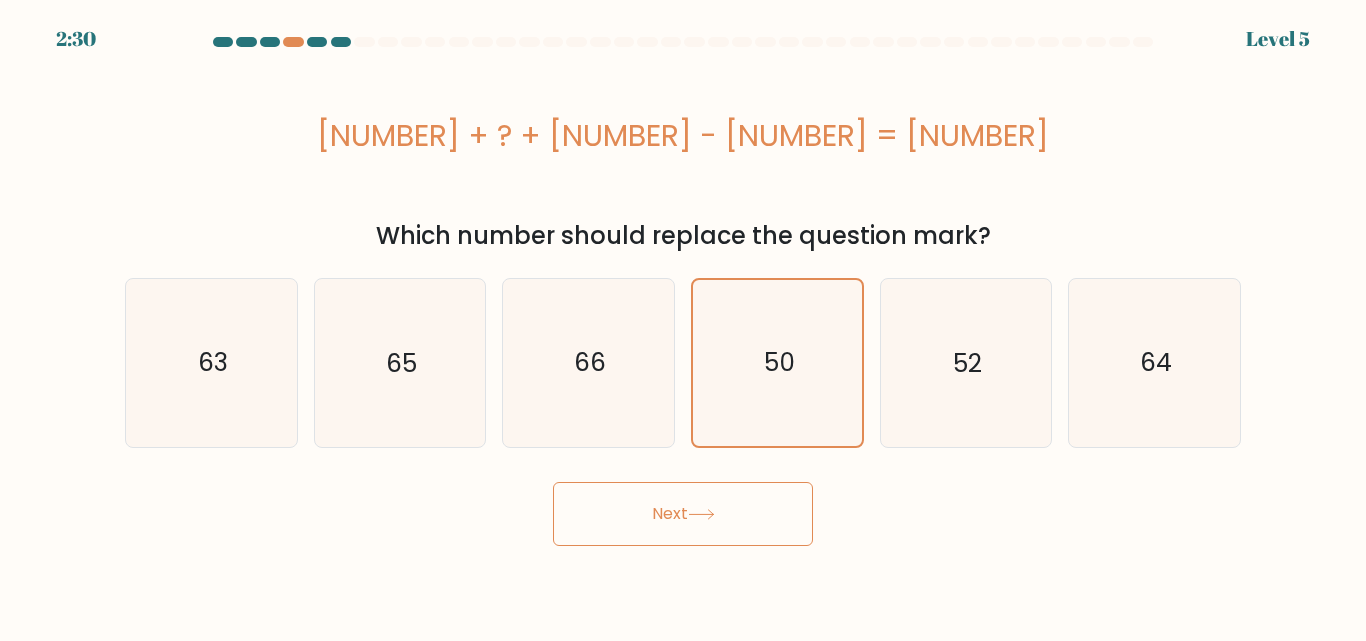 click on "Next" at bounding box center (683, 514) 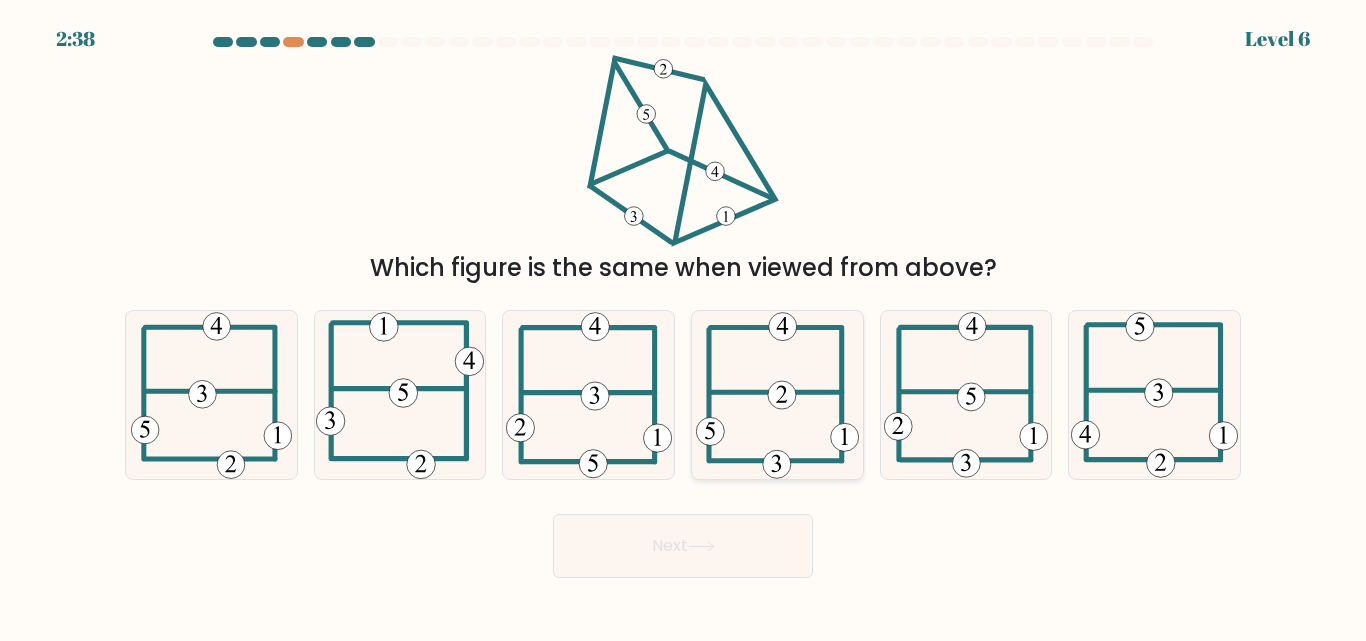 click at bounding box center (777, 394) 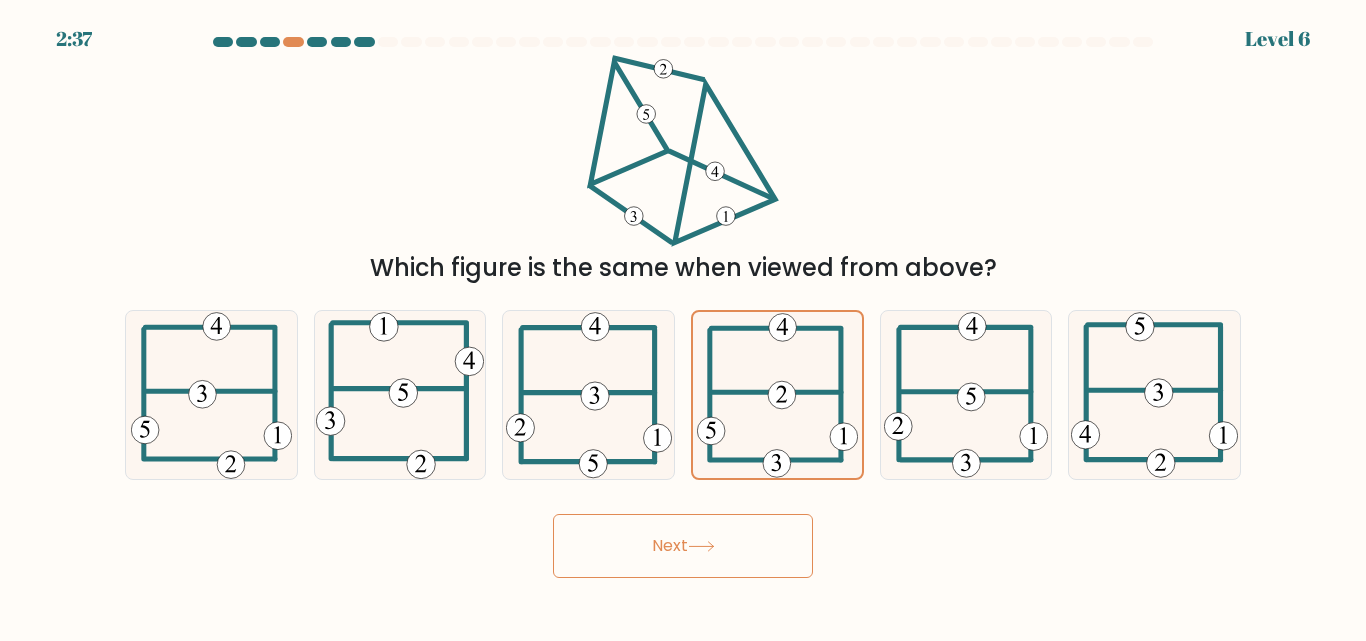 click on "Next" at bounding box center (683, 546) 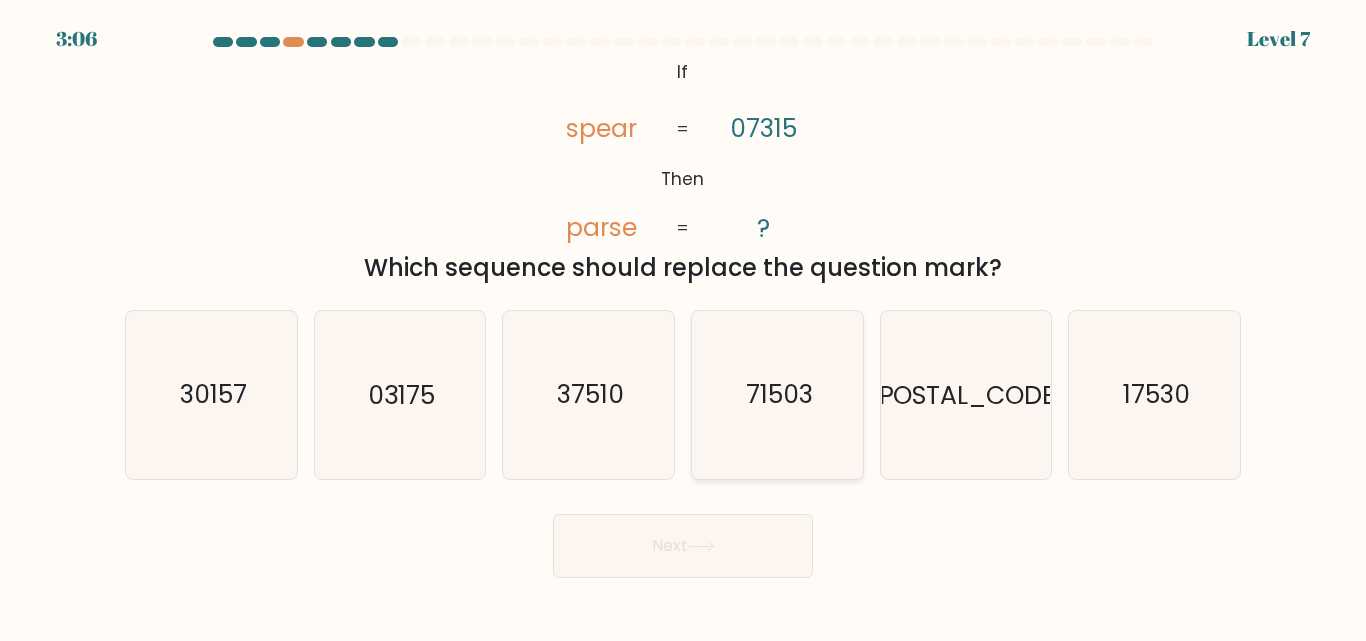 click on "71503" at bounding box center (777, 394) 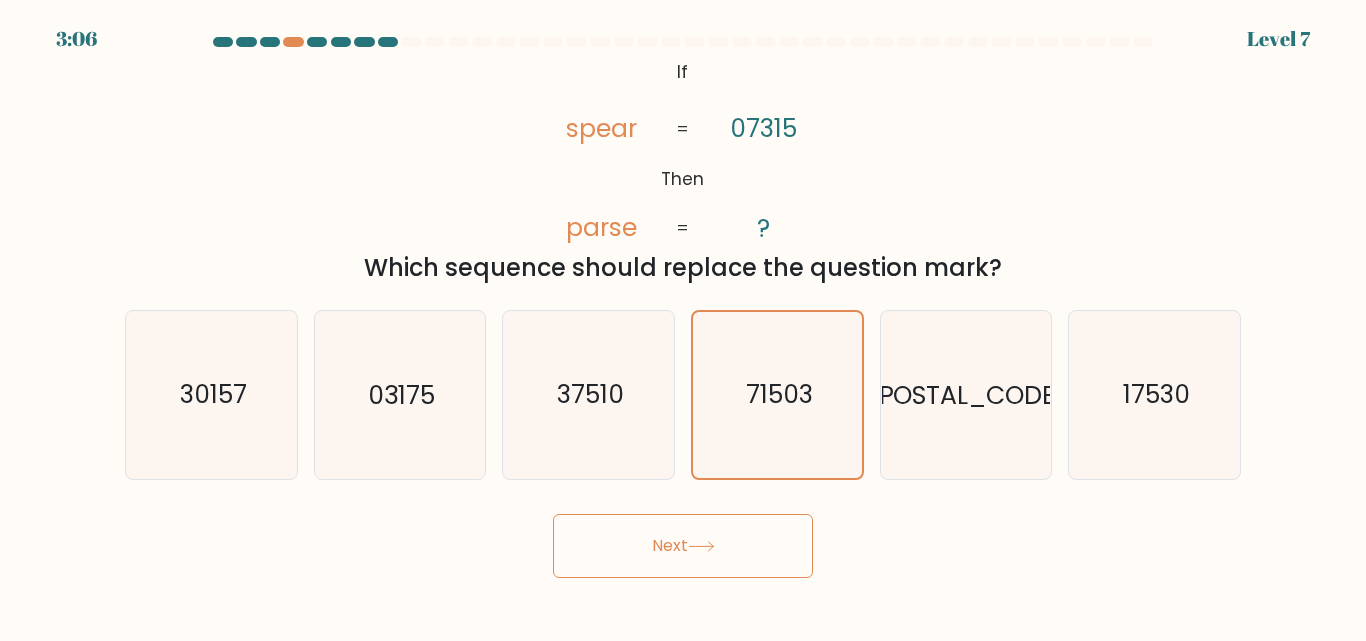 click on "Next" at bounding box center [683, 546] 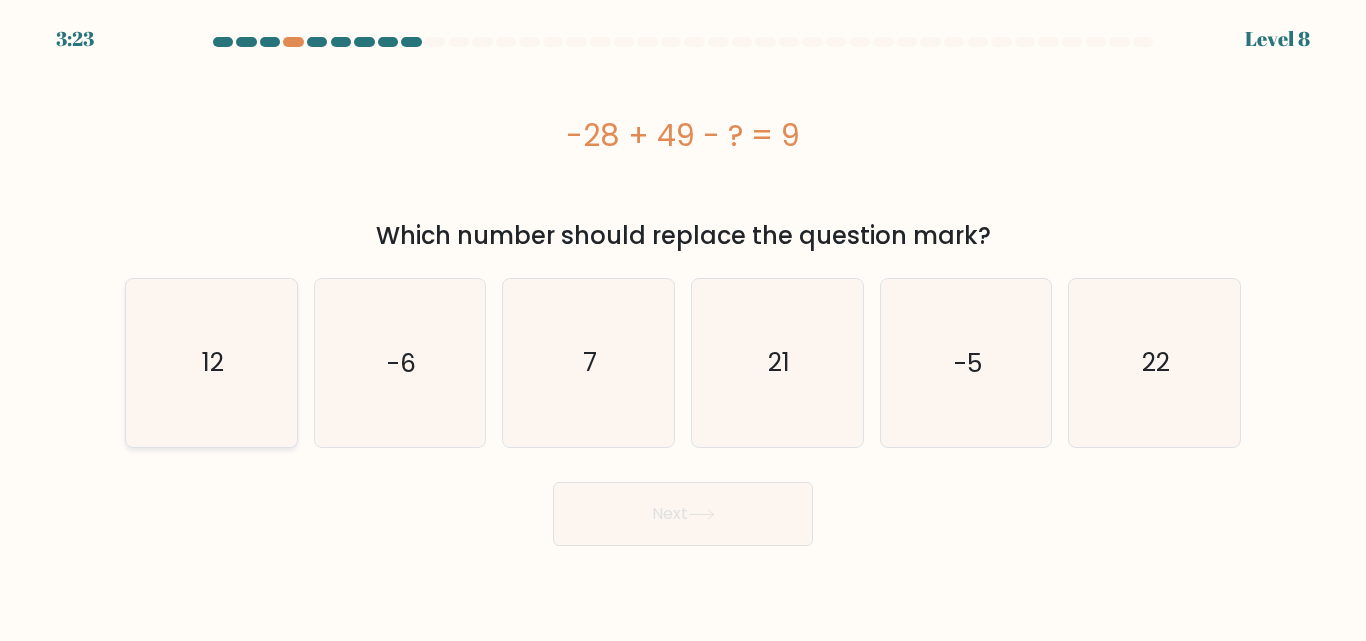 click on "12" at bounding box center (211, 362) 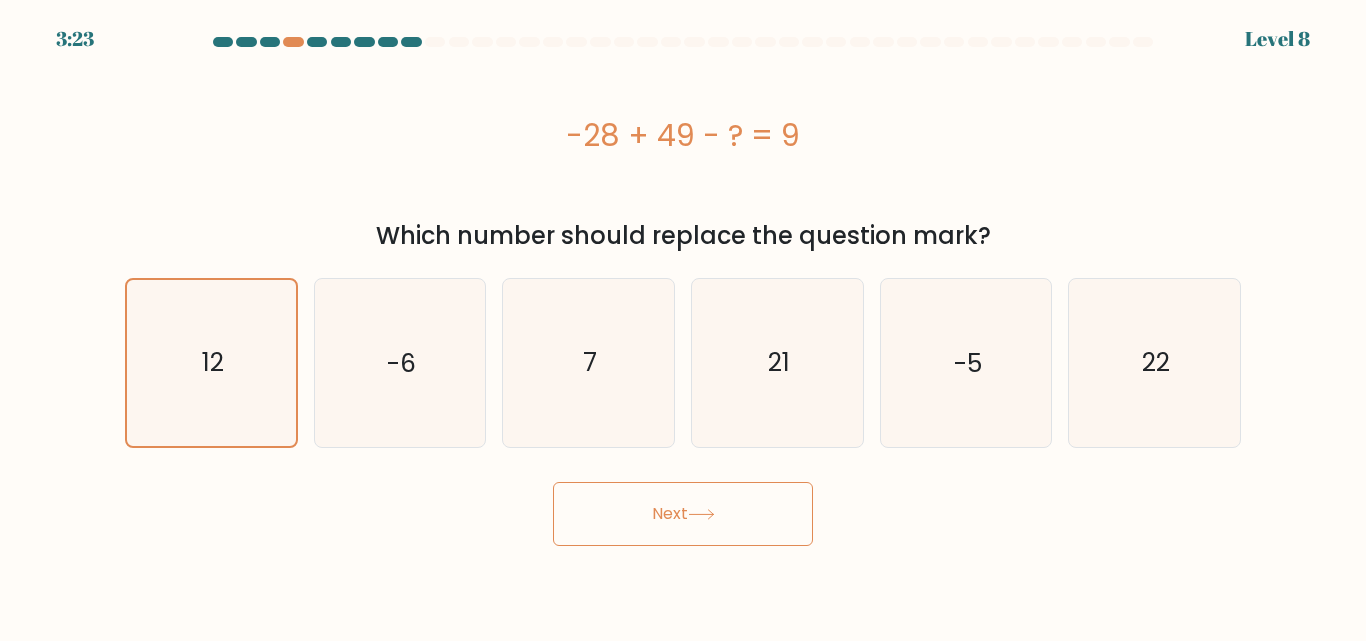 click on "Next" at bounding box center (683, 514) 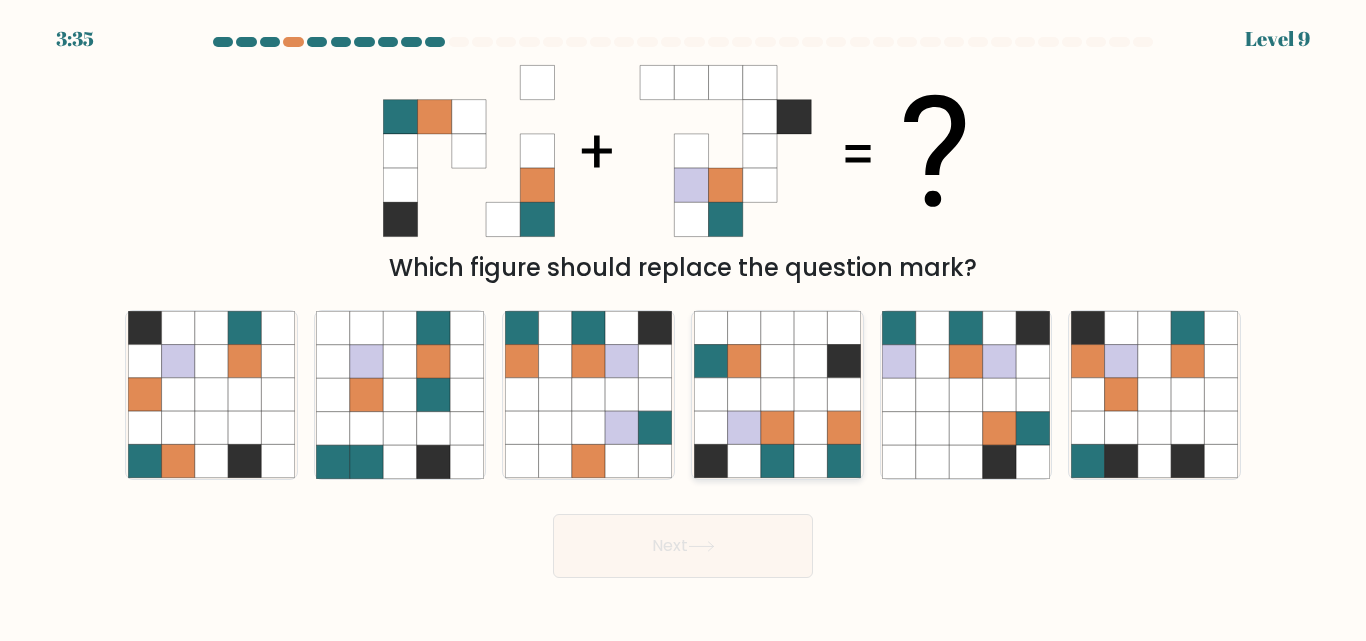 click at bounding box center [810, 361] 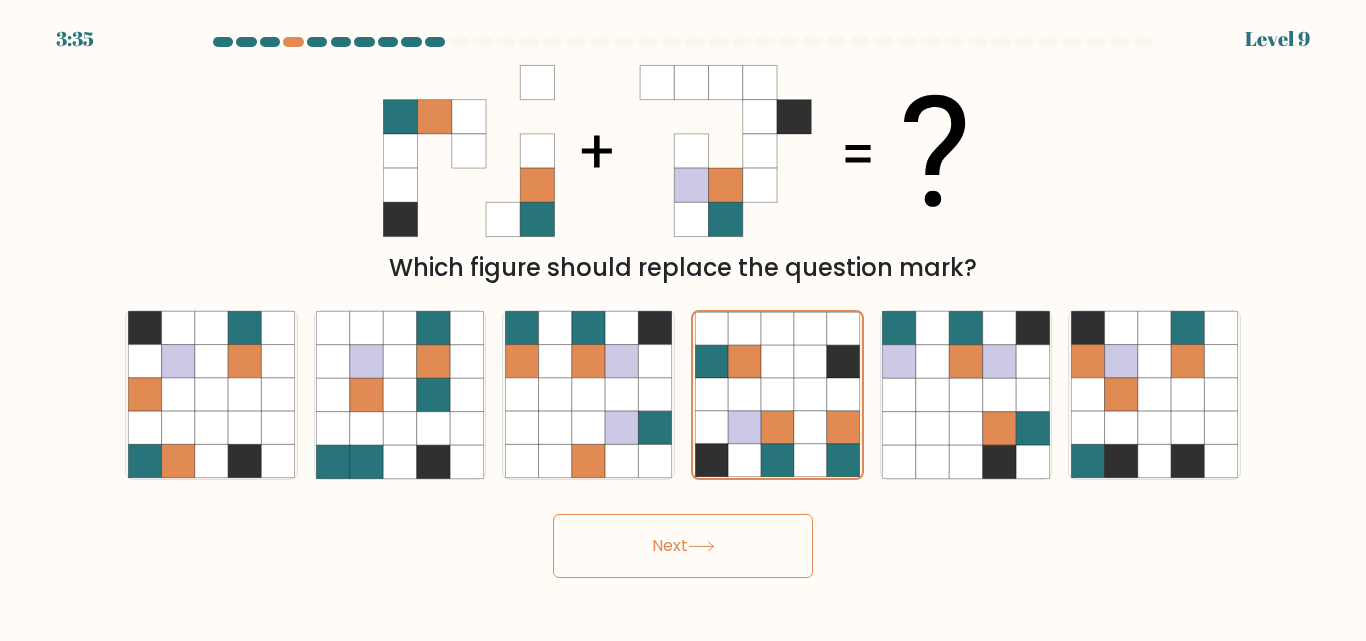 click on "Next" at bounding box center [683, 546] 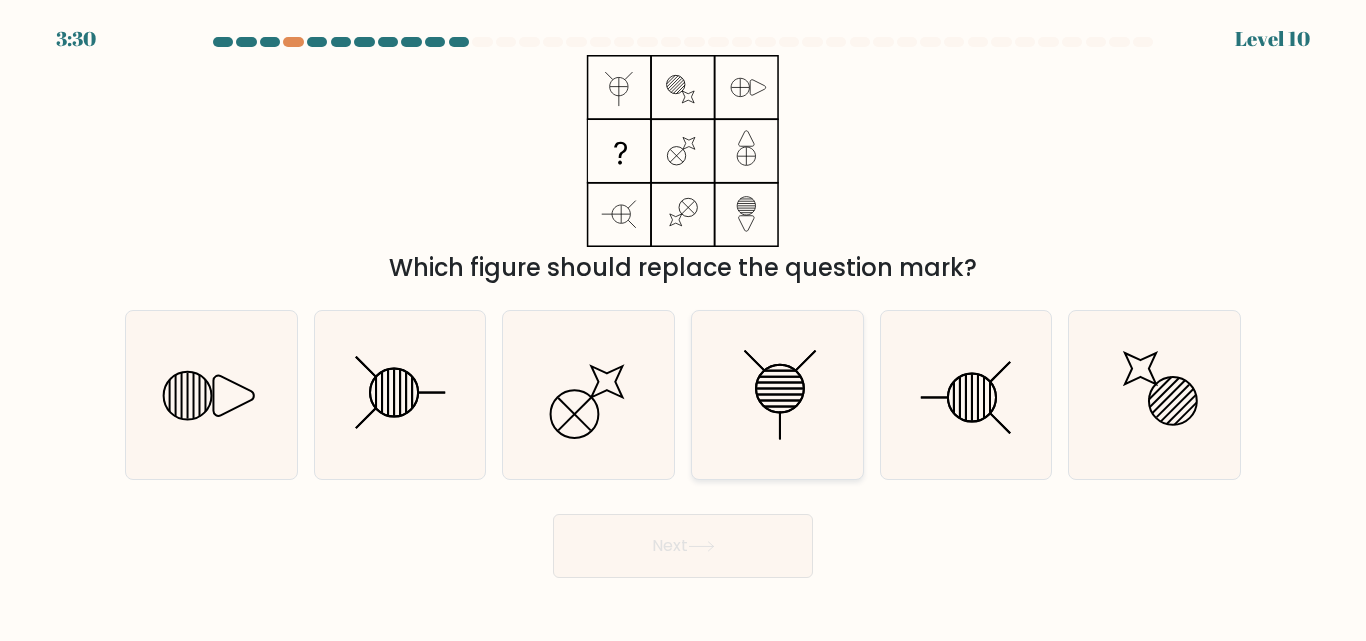 click at bounding box center (777, 394) 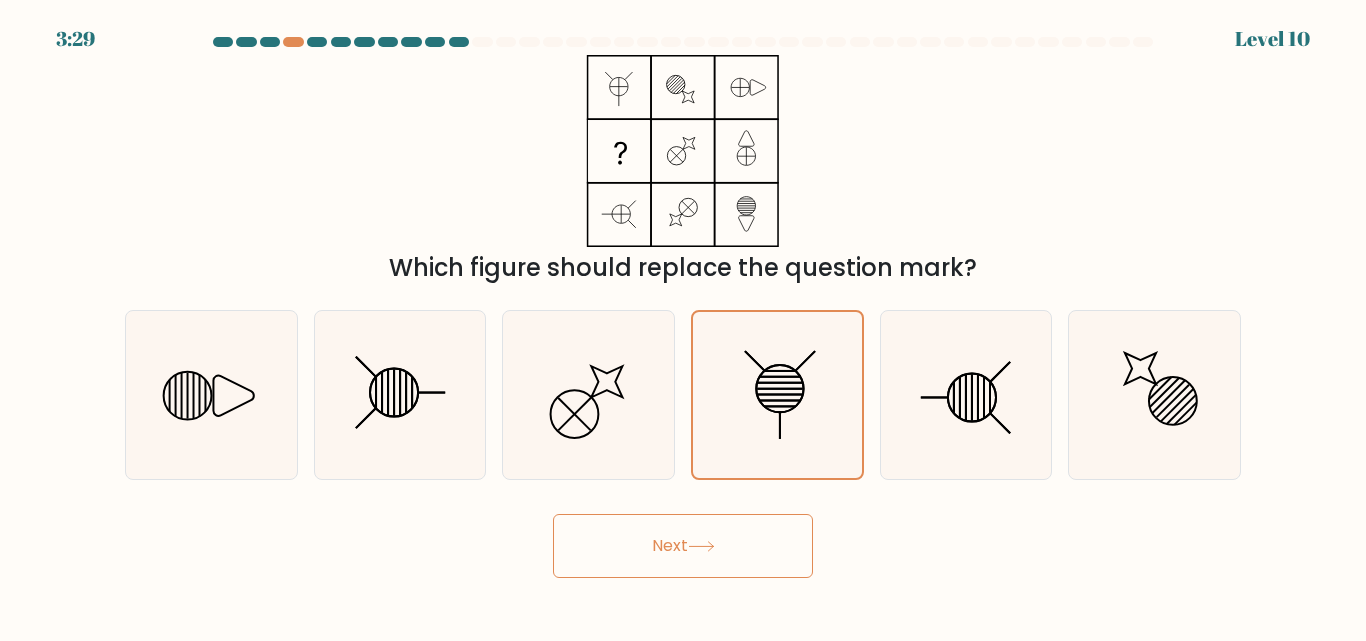 click on "Next" at bounding box center (683, 546) 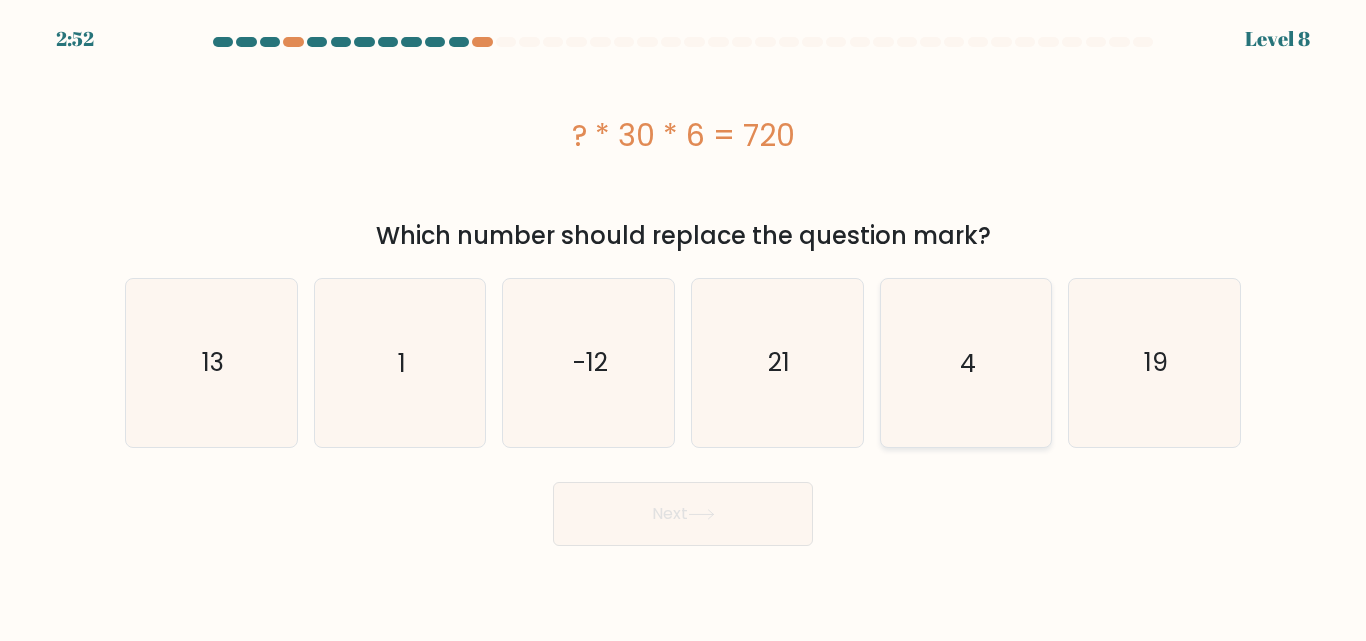 click on "4" at bounding box center [965, 362] 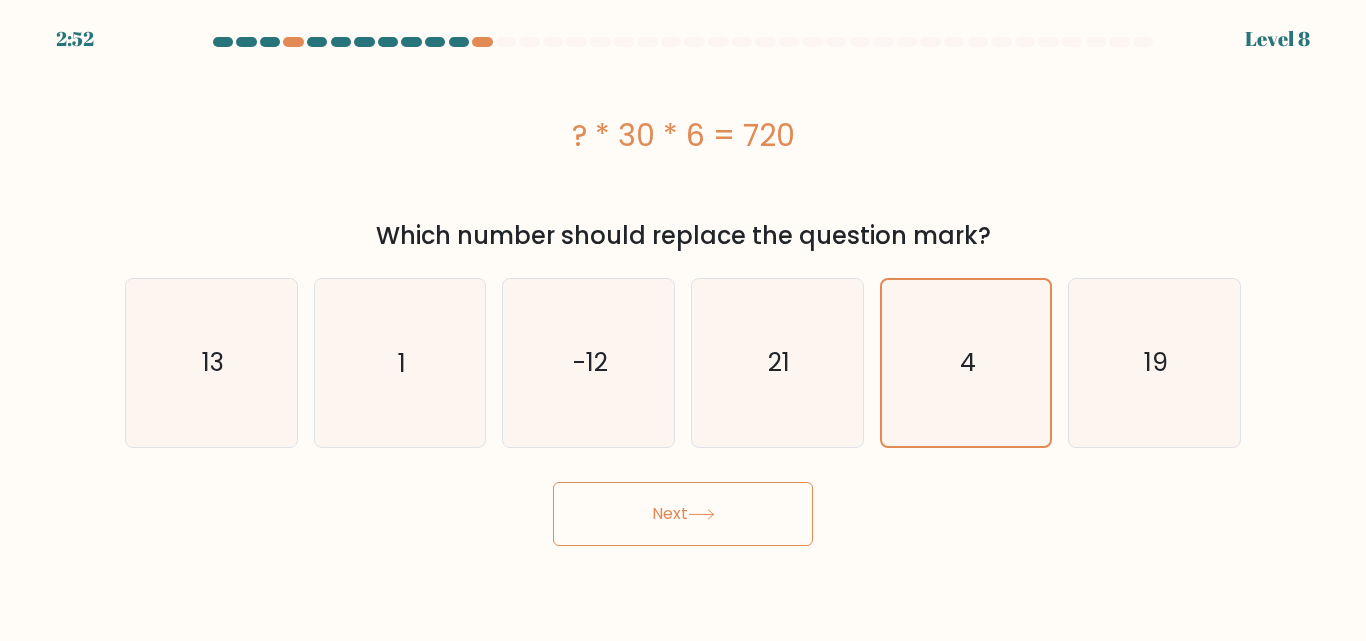 click on "Next" at bounding box center (683, 514) 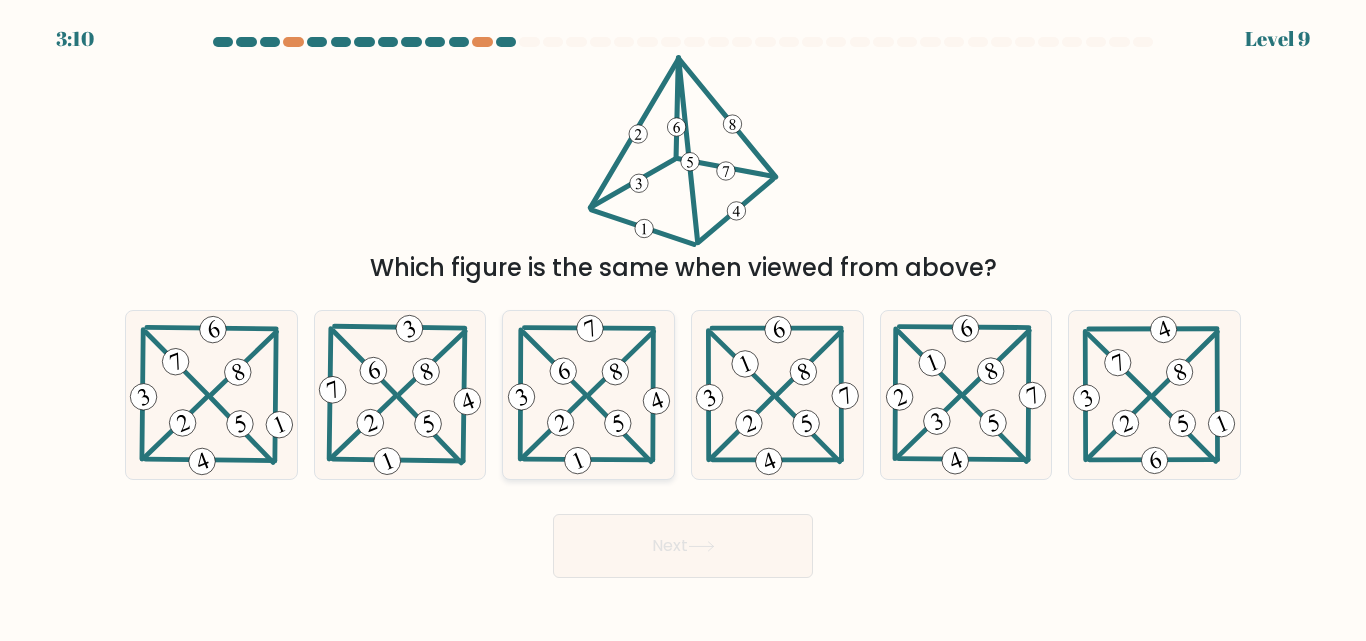 click at bounding box center (589, 394) 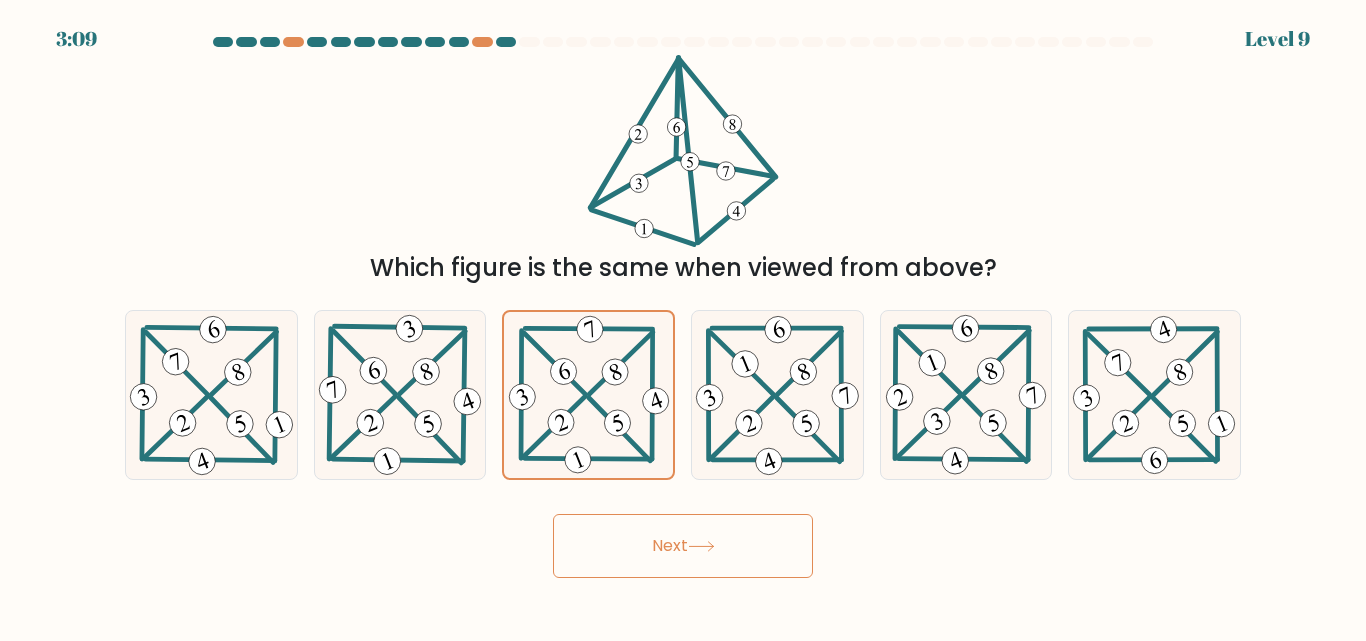 click at bounding box center [701, 546] 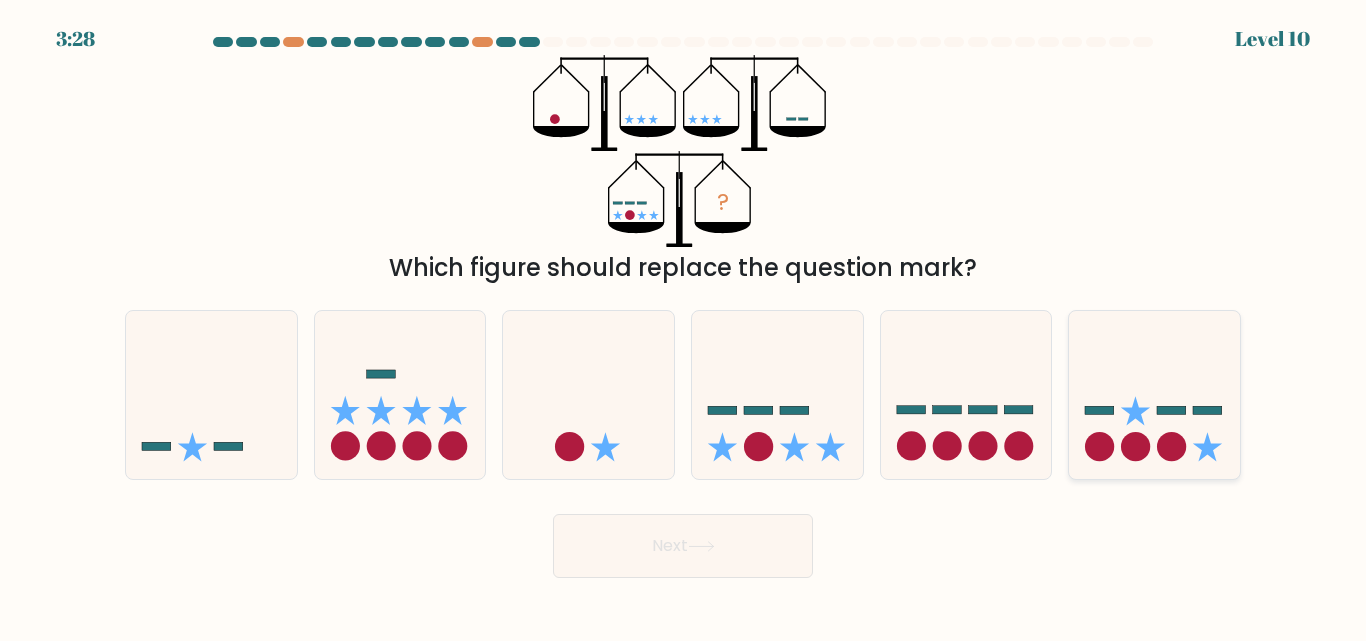 click at bounding box center [1154, 394] 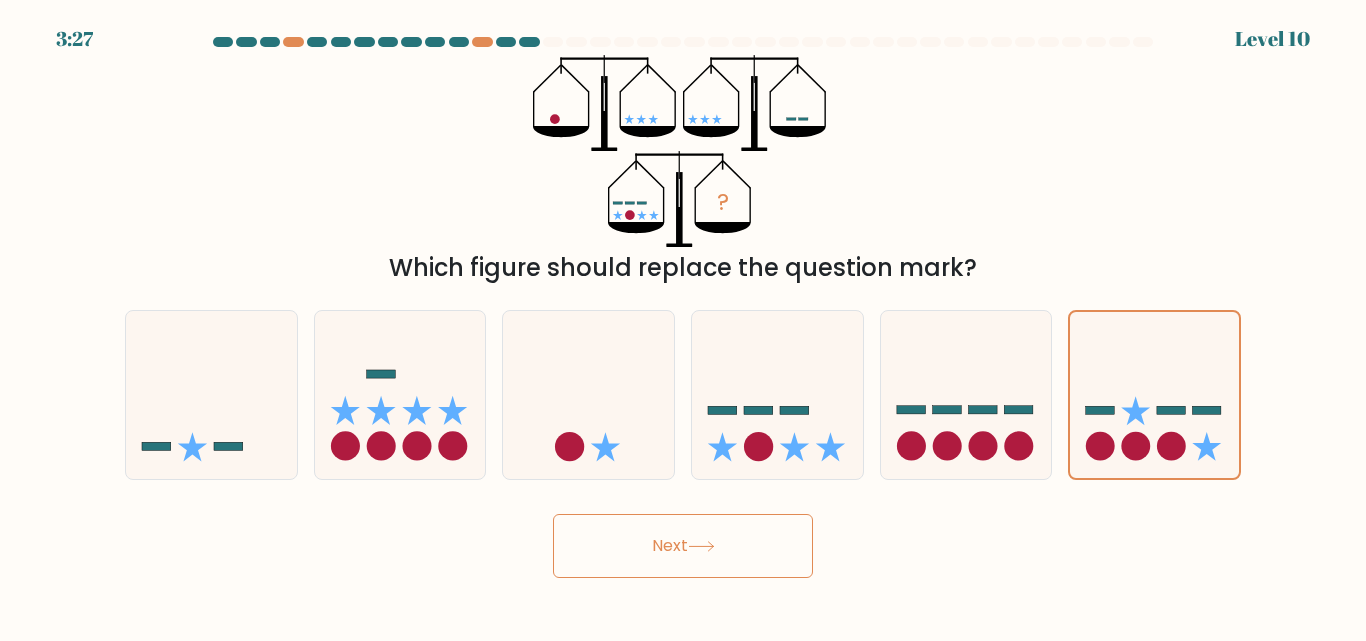 drag, startPoint x: 748, startPoint y: 561, endPoint x: 733, endPoint y: 563, distance: 15.132746 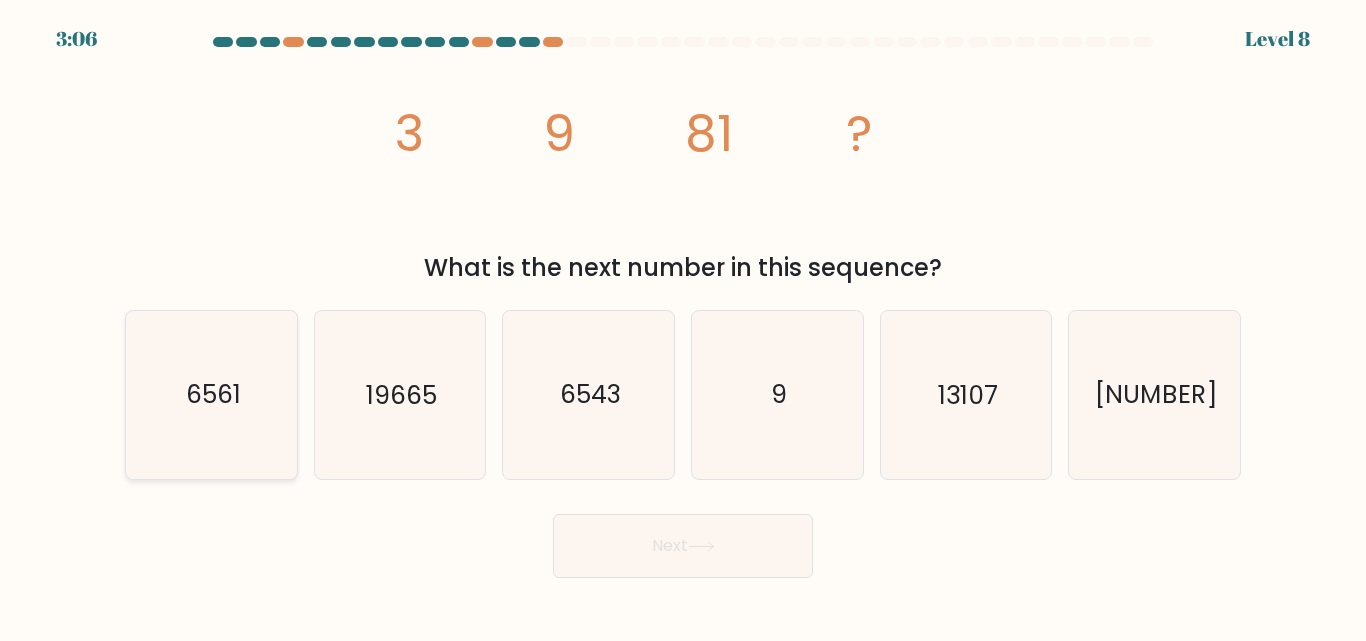 click on "6561" at bounding box center (211, 394) 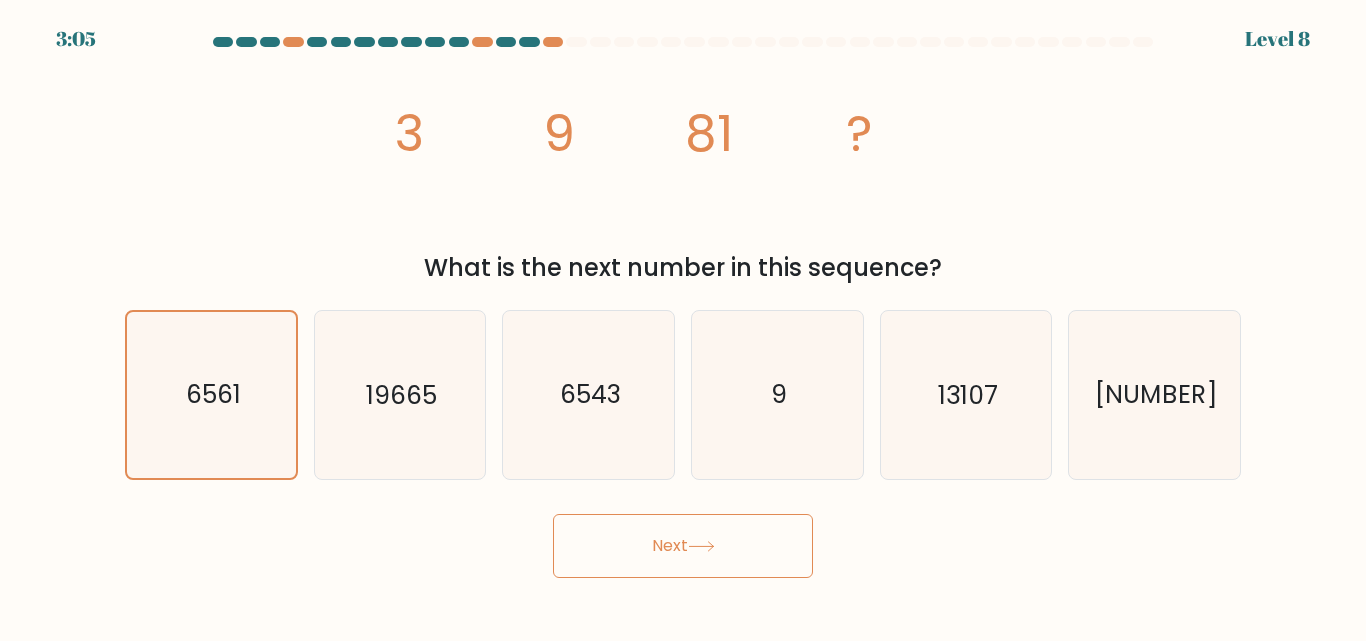 click on "Next" at bounding box center (683, 546) 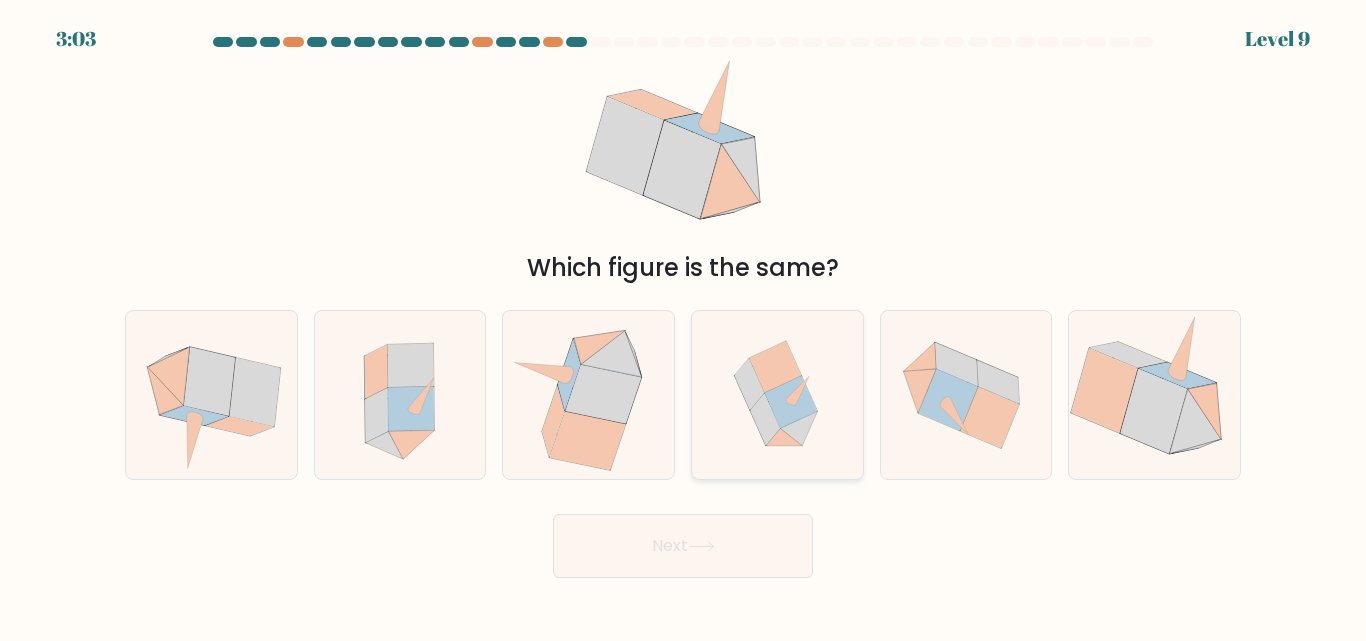 click at bounding box center [791, 402] 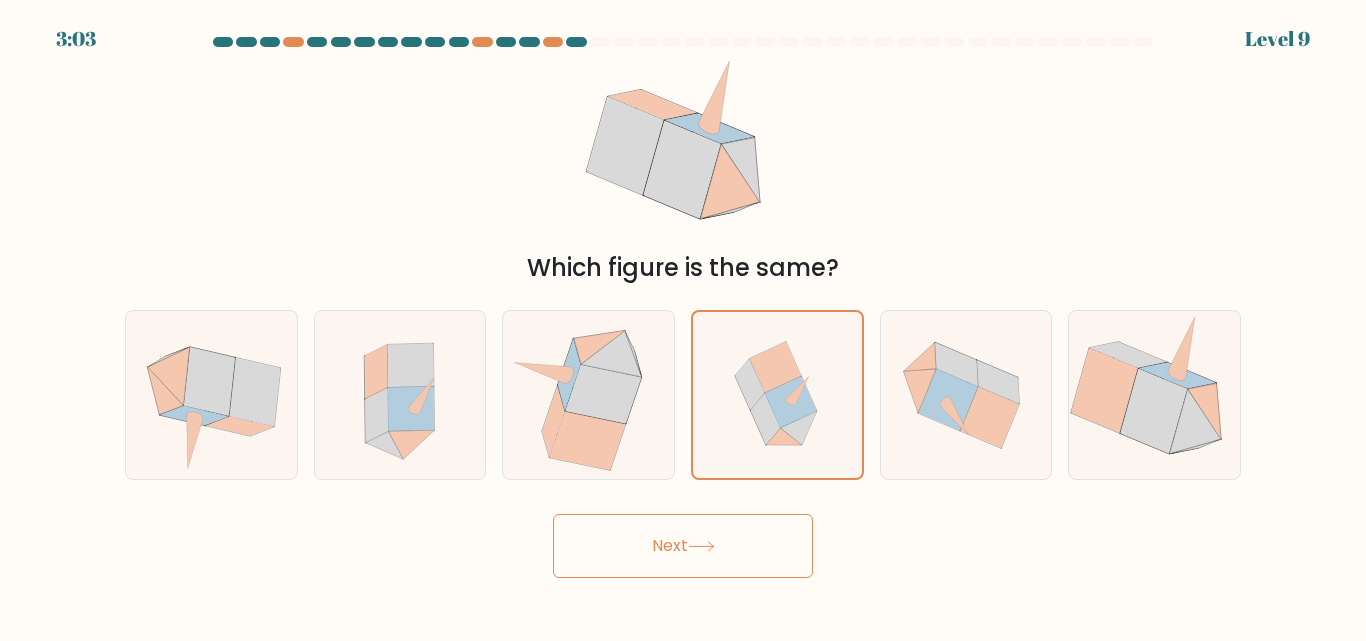 click on "Next" at bounding box center [683, 546] 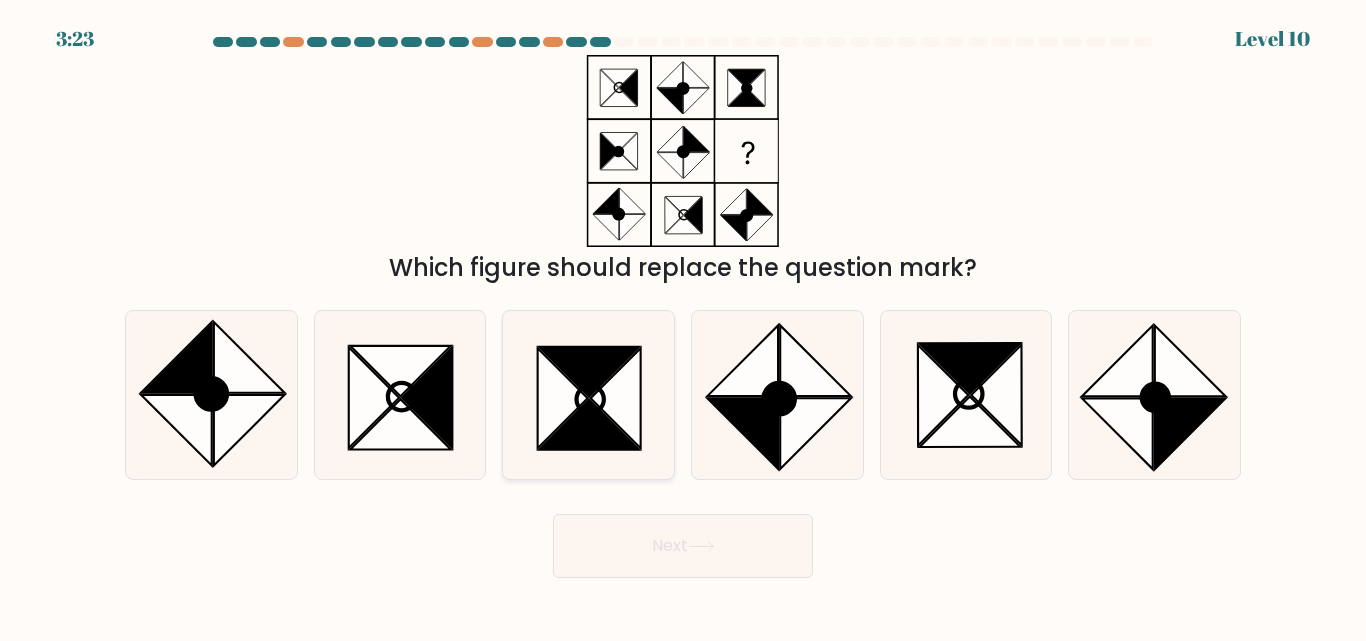 click at bounding box center [588, 394] 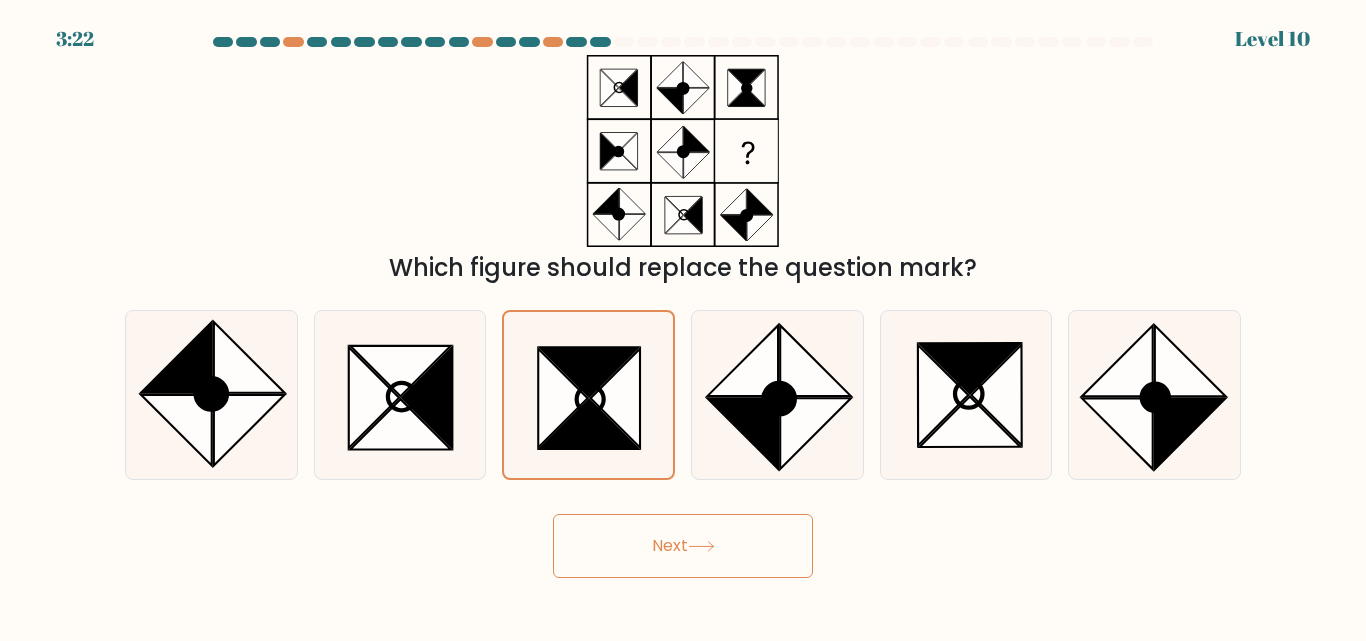 click on "Next" at bounding box center (683, 546) 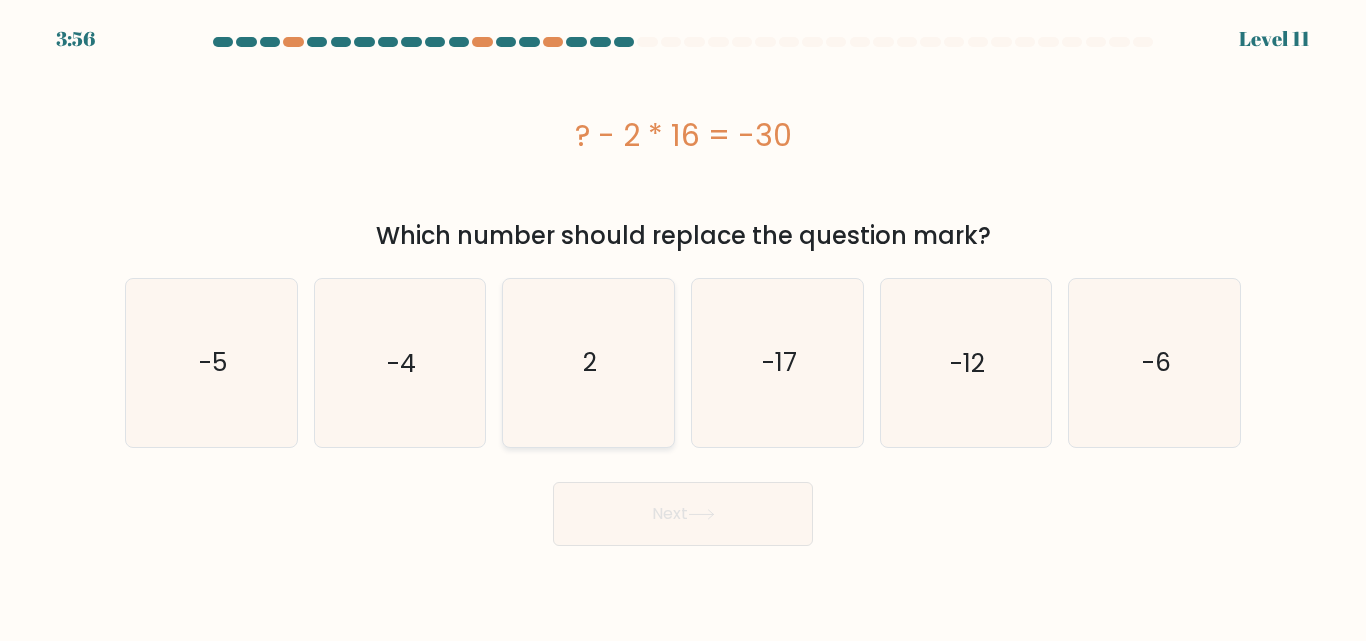 click on "2" at bounding box center [588, 362] 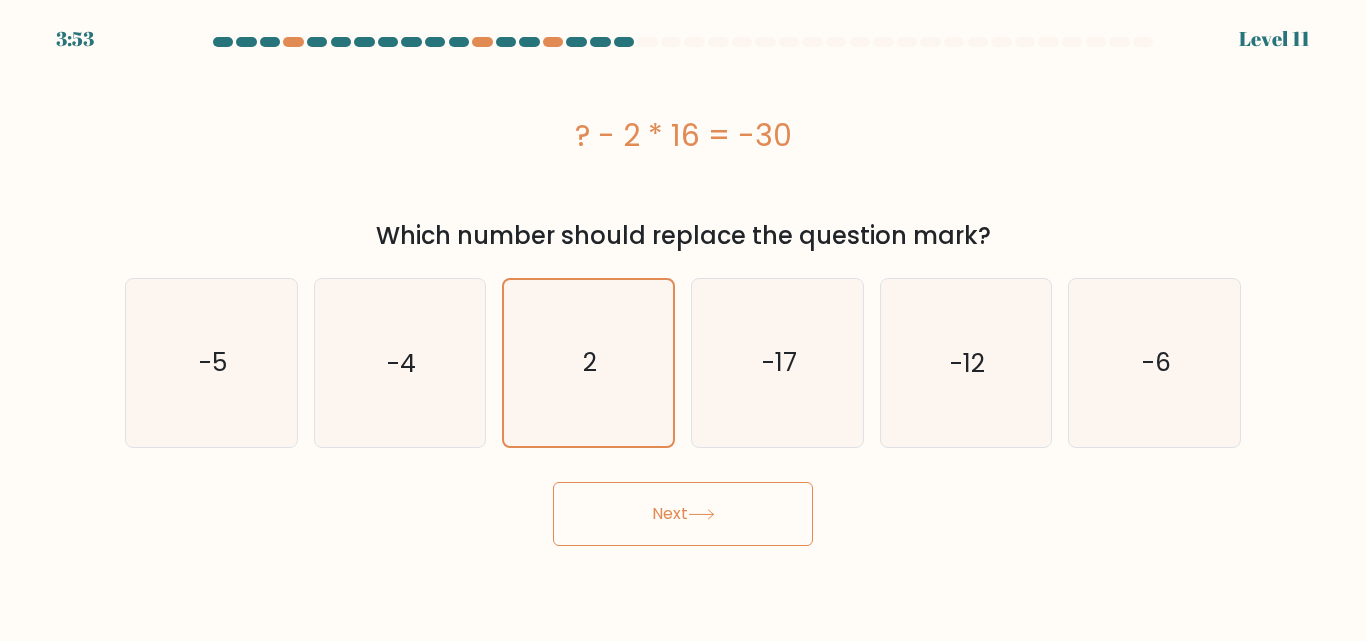 click on "Next" at bounding box center [683, 514] 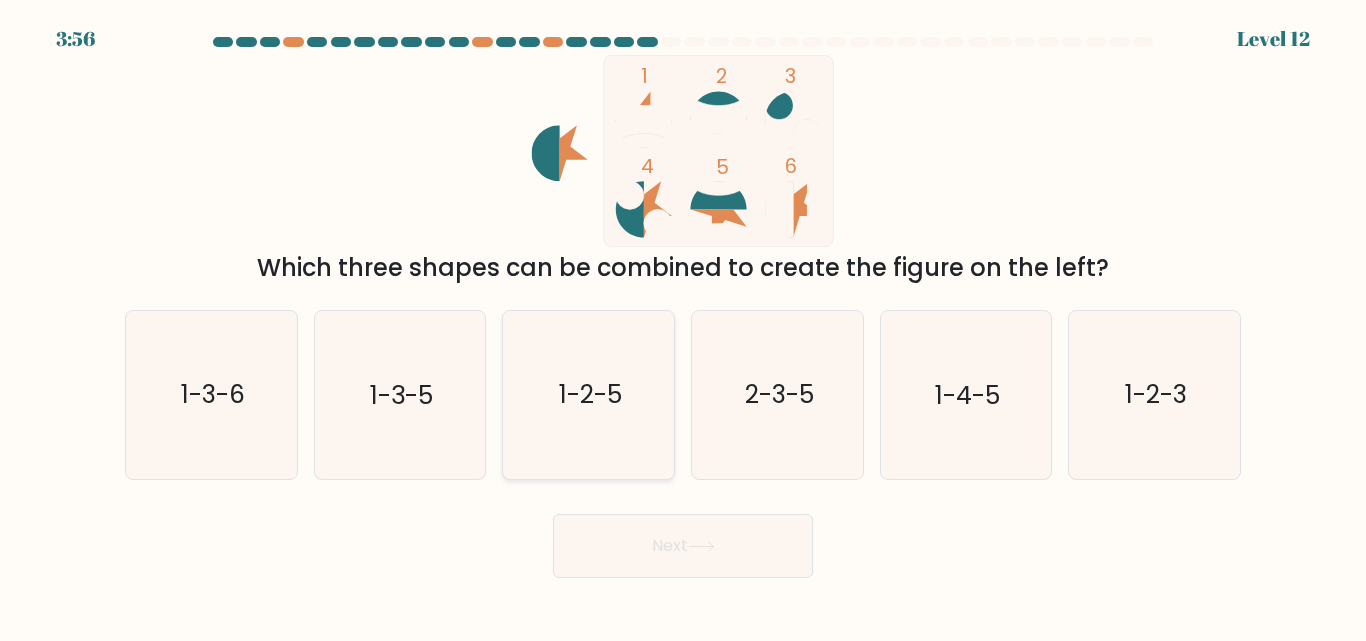click on "1-2-5" at bounding box center (588, 394) 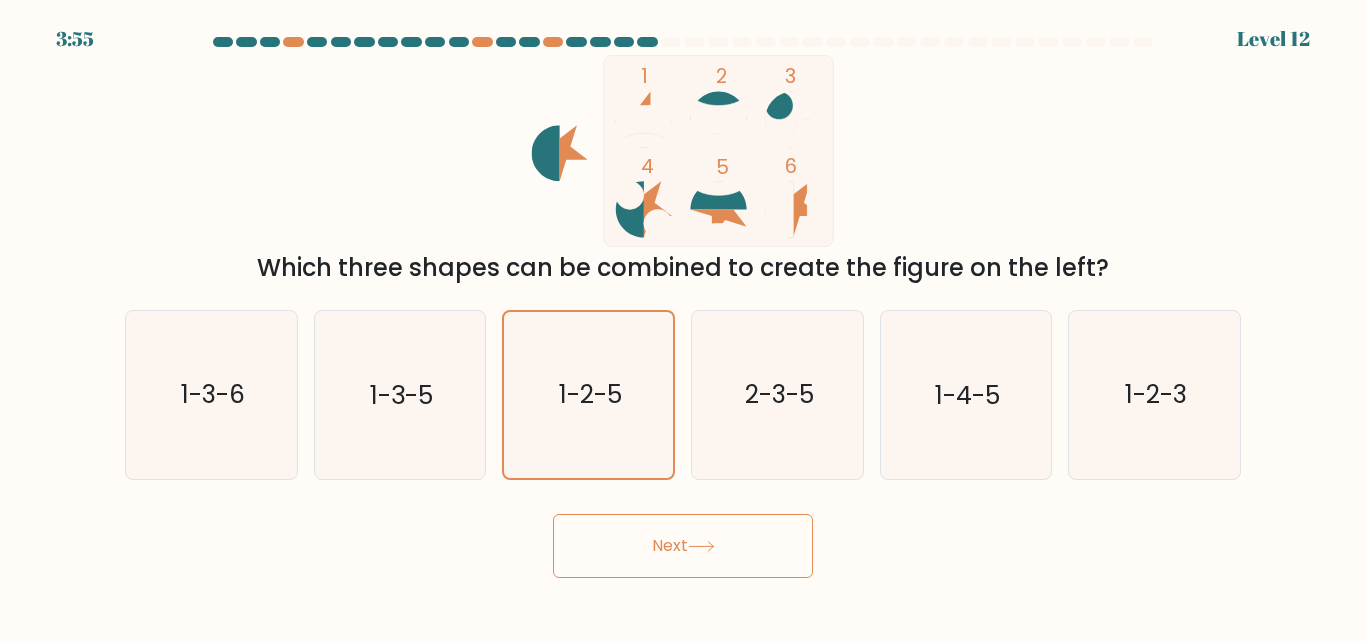 click on "Next" at bounding box center (683, 546) 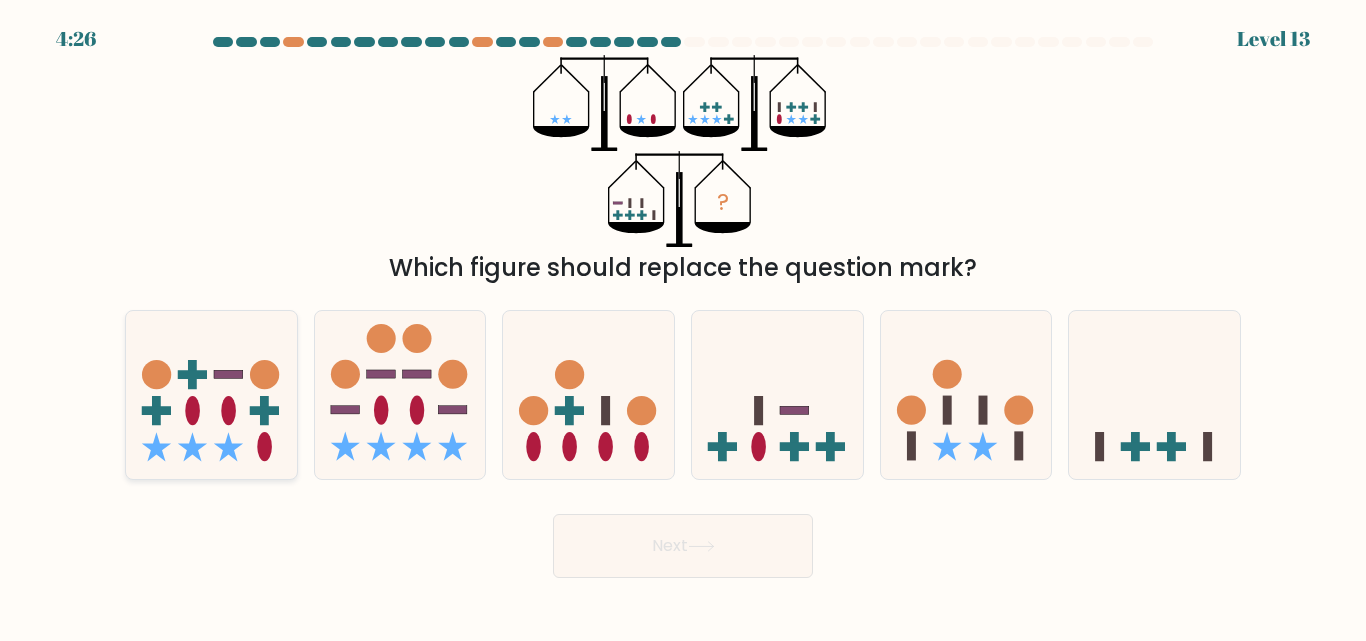 click at bounding box center (211, 394) 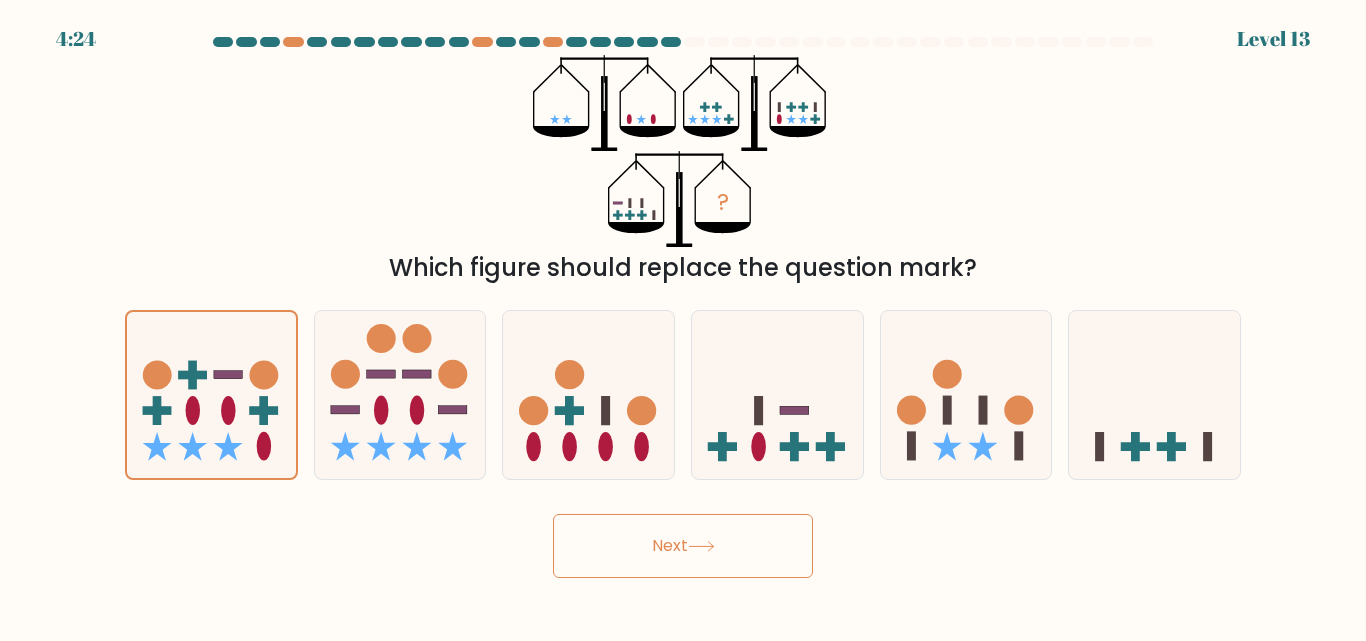 click on "Next" at bounding box center (683, 546) 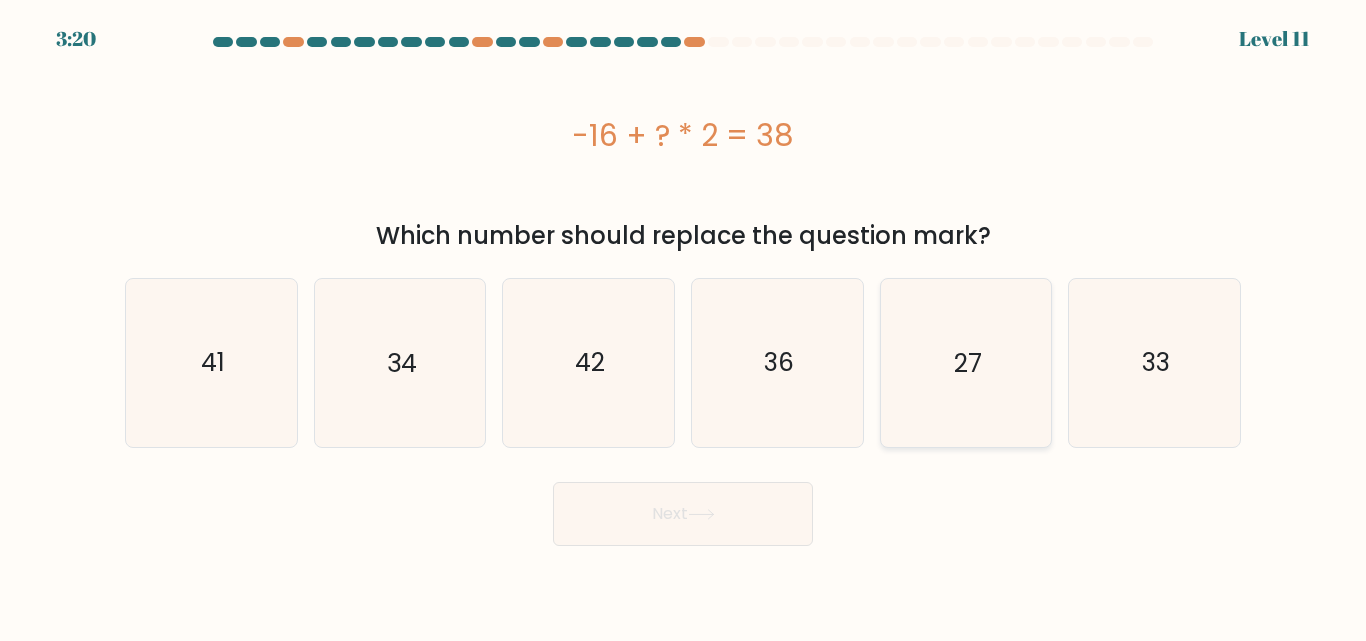 click on "27" at bounding box center [965, 362] 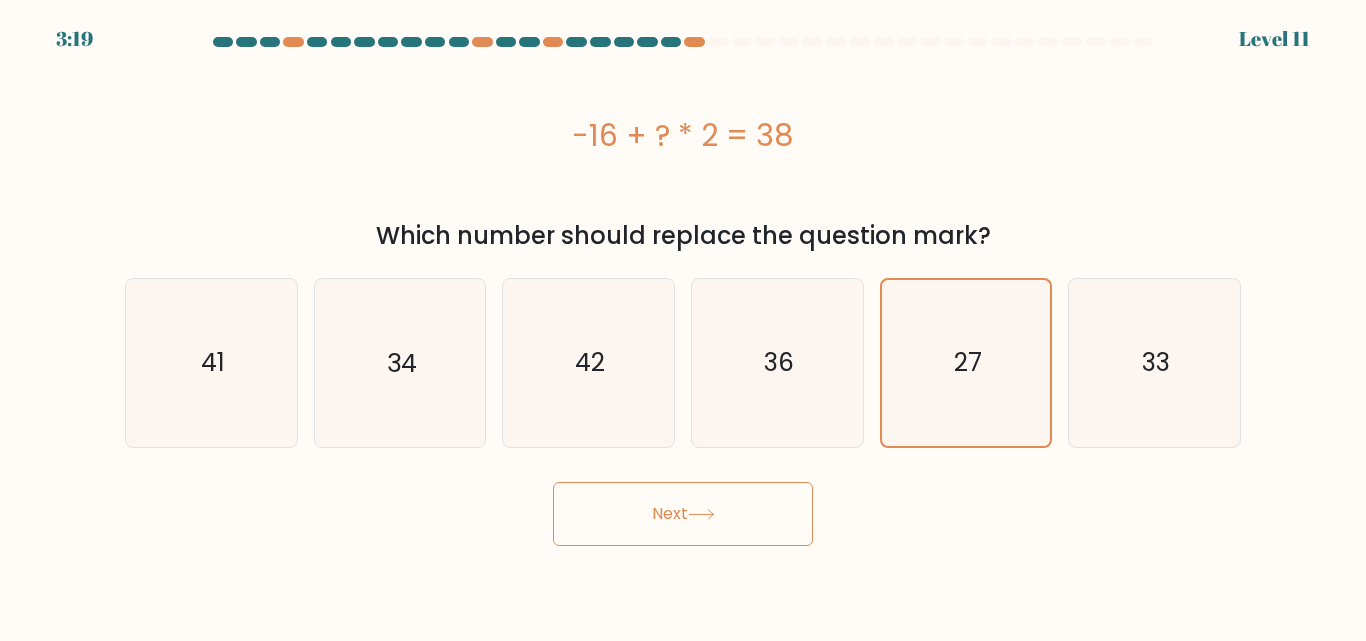click on "Next" at bounding box center (683, 514) 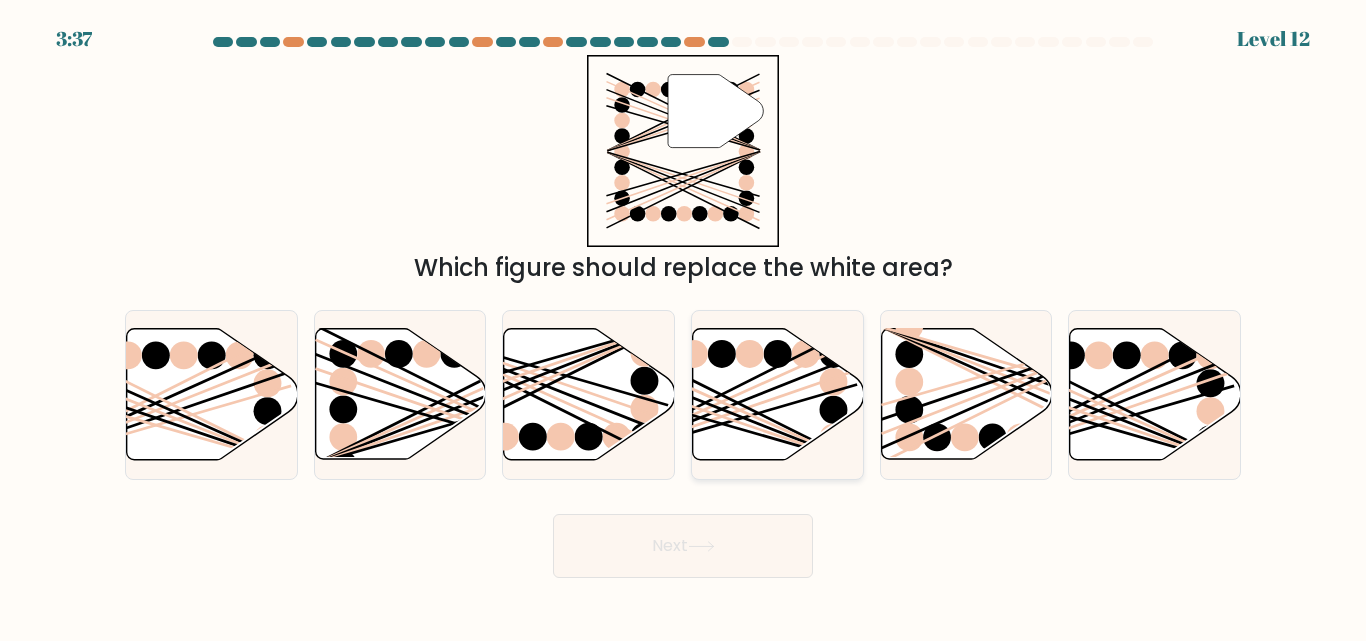 click at bounding box center (720, 410) 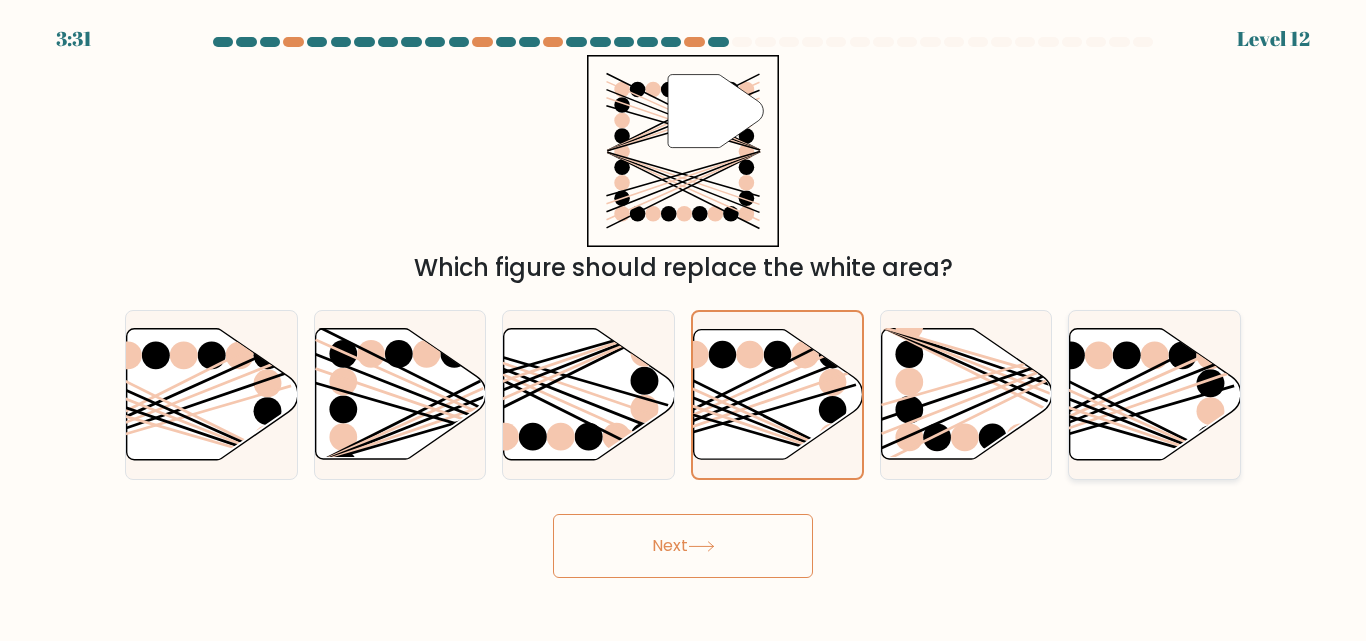 click at bounding box center [1097, 424] 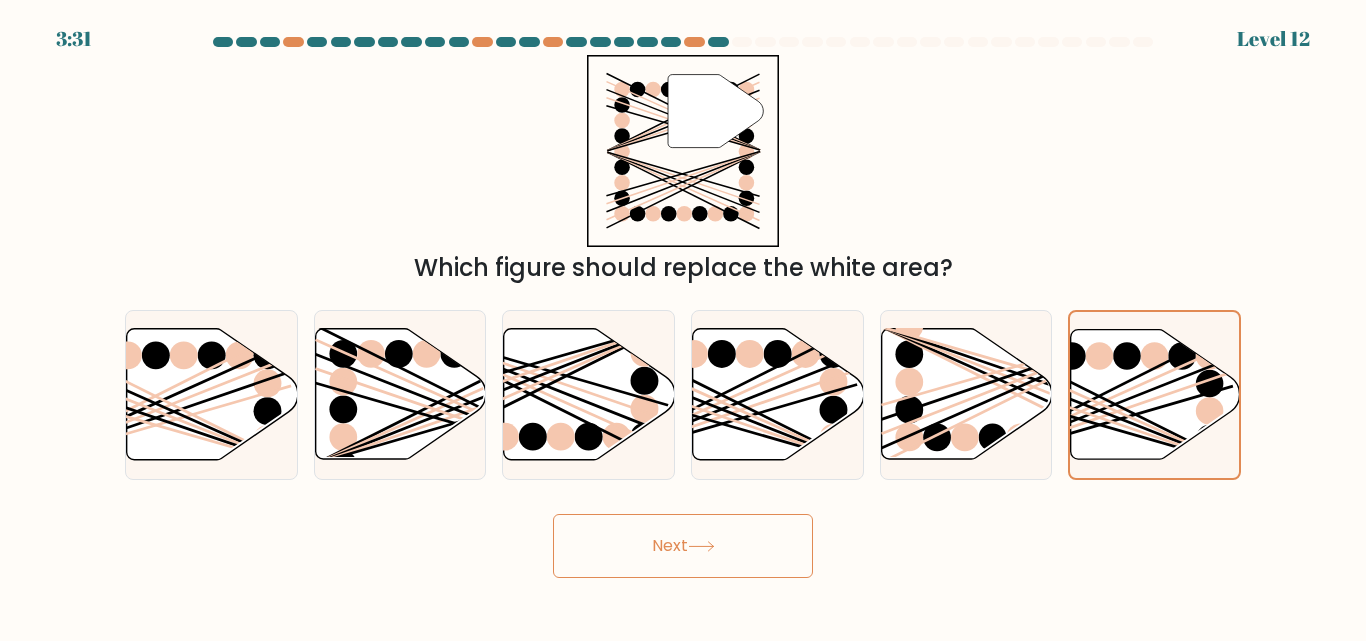 click on "Next" at bounding box center [683, 546] 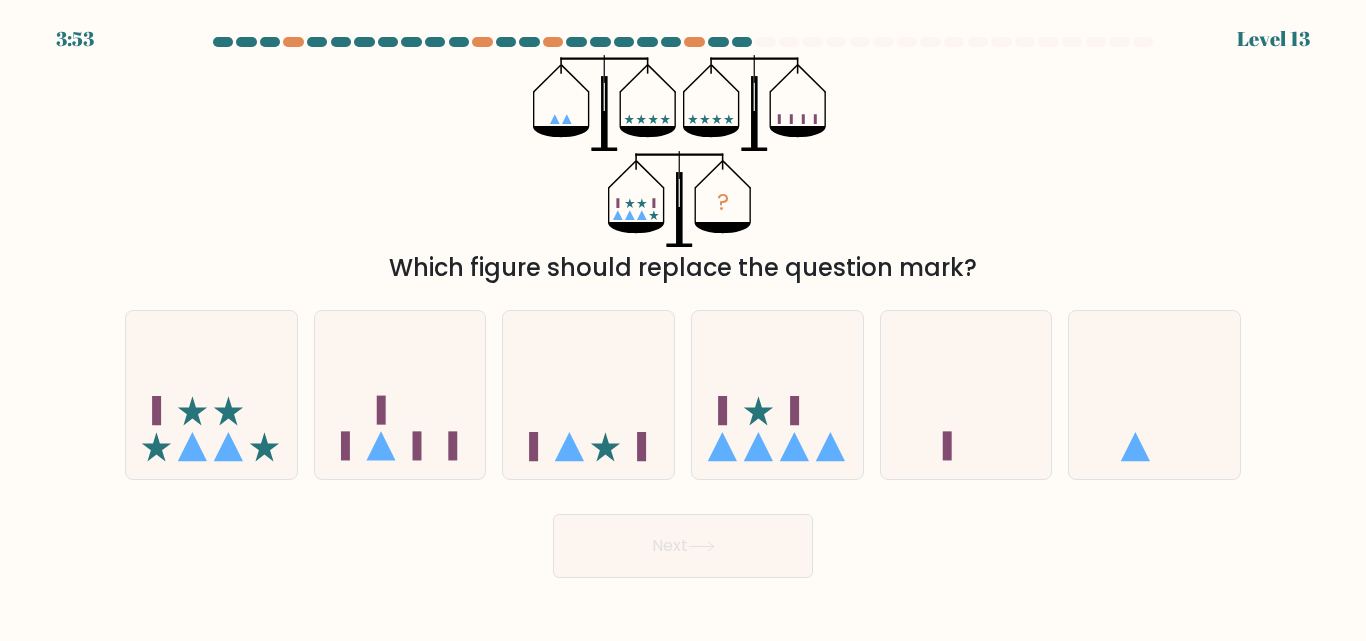 click on "a." at bounding box center (211, 394) 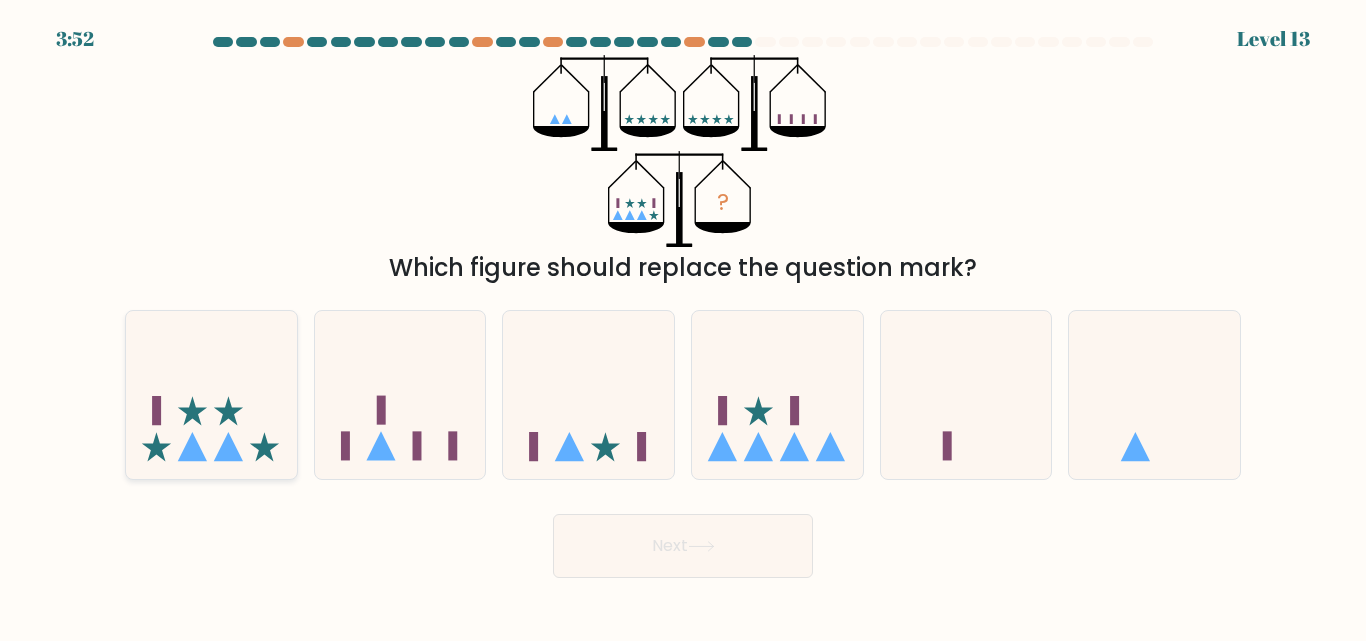 click at bounding box center [192, 446] 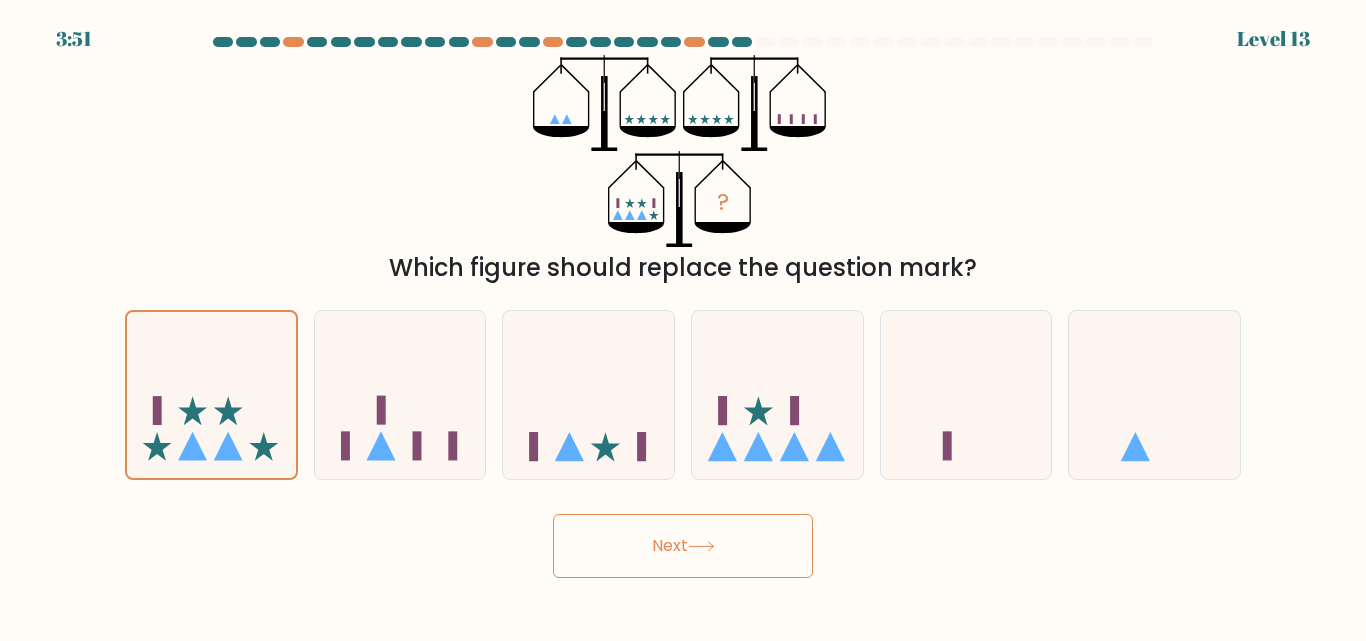 click on "Next" at bounding box center [683, 546] 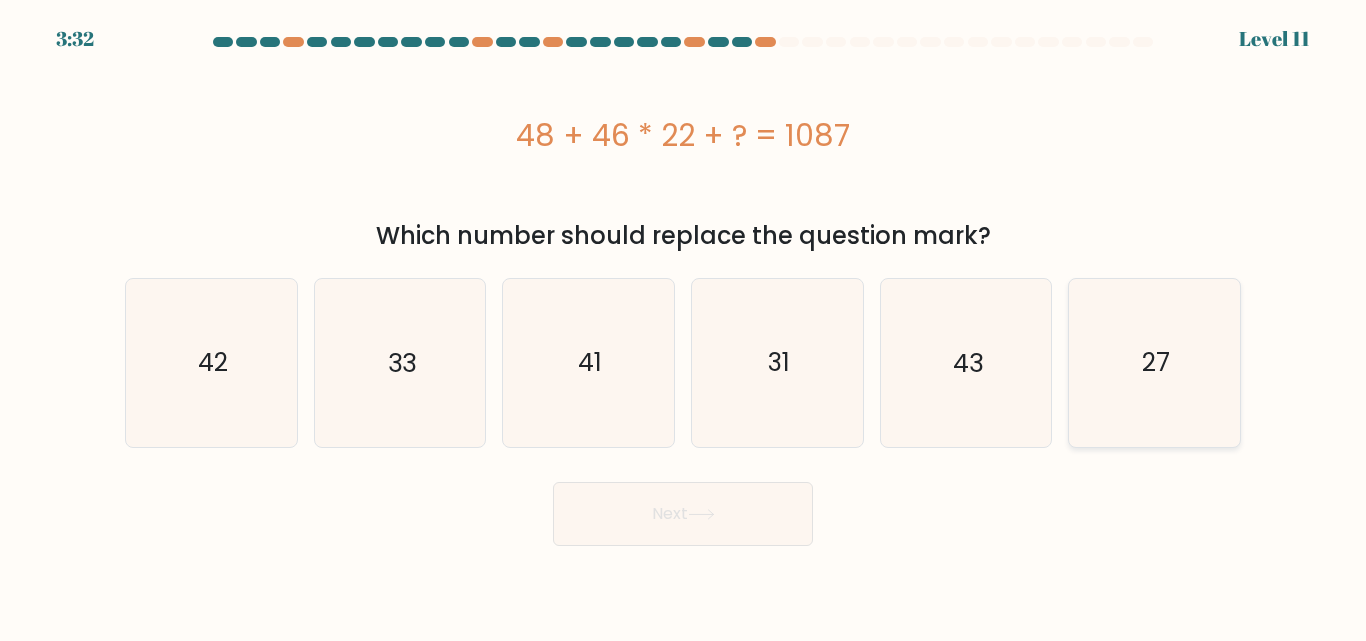 click on "27" at bounding box center (1154, 362) 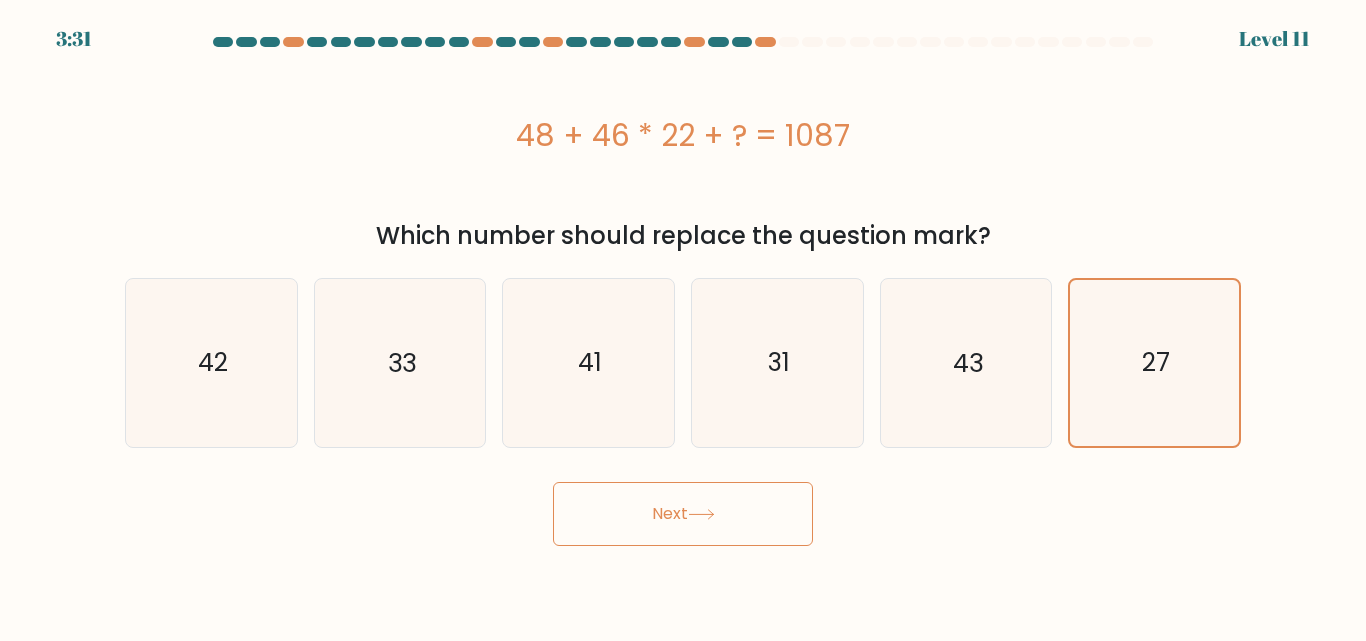 click on "Next" at bounding box center [683, 514] 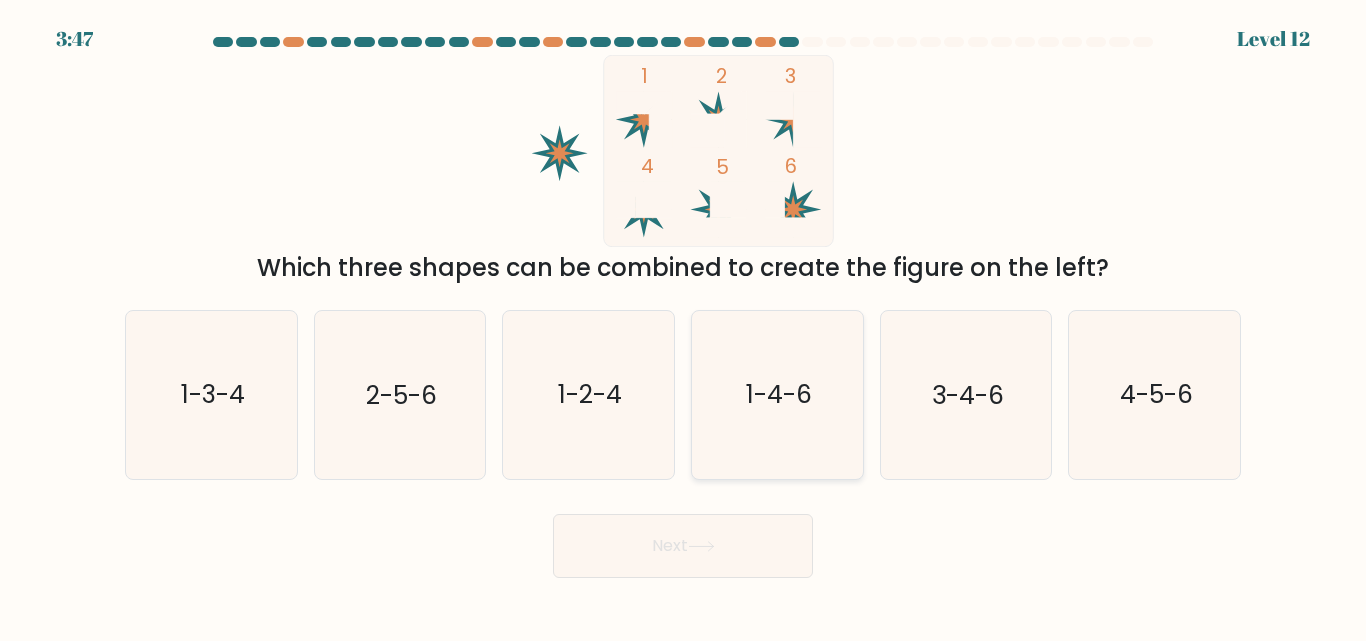 click on "1-4-6" at bounding box center [779, 395] 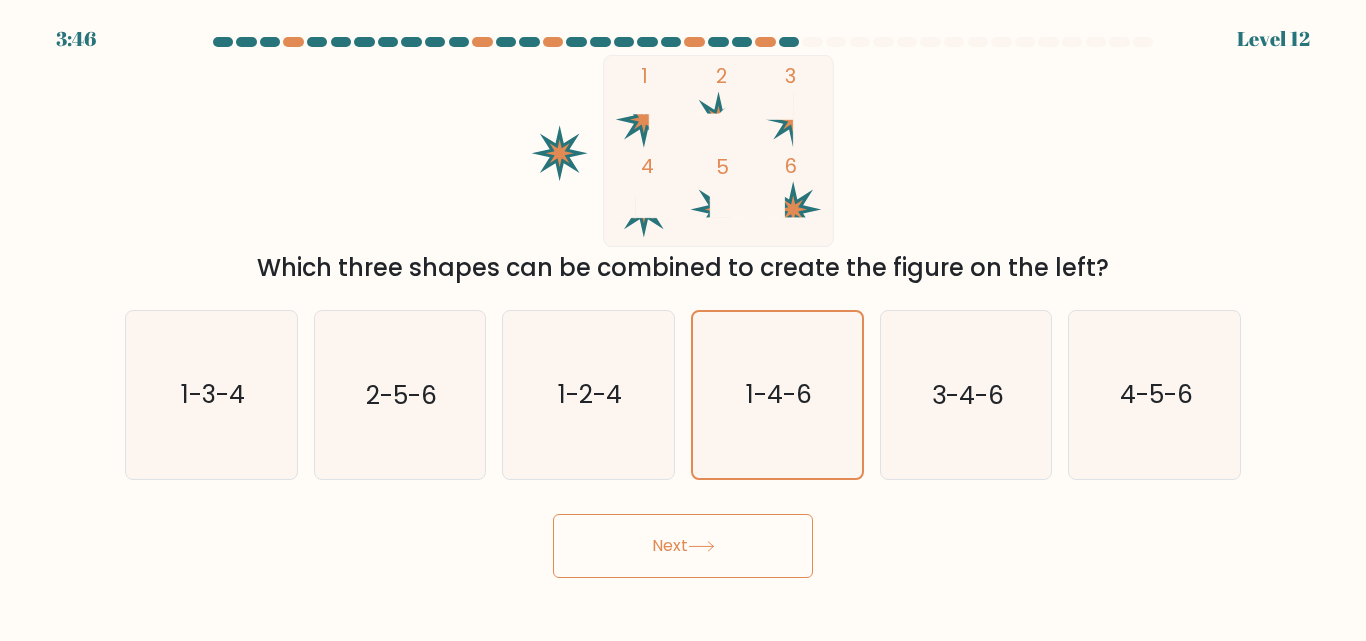 click on "Next" at bounding box center [683, 546] 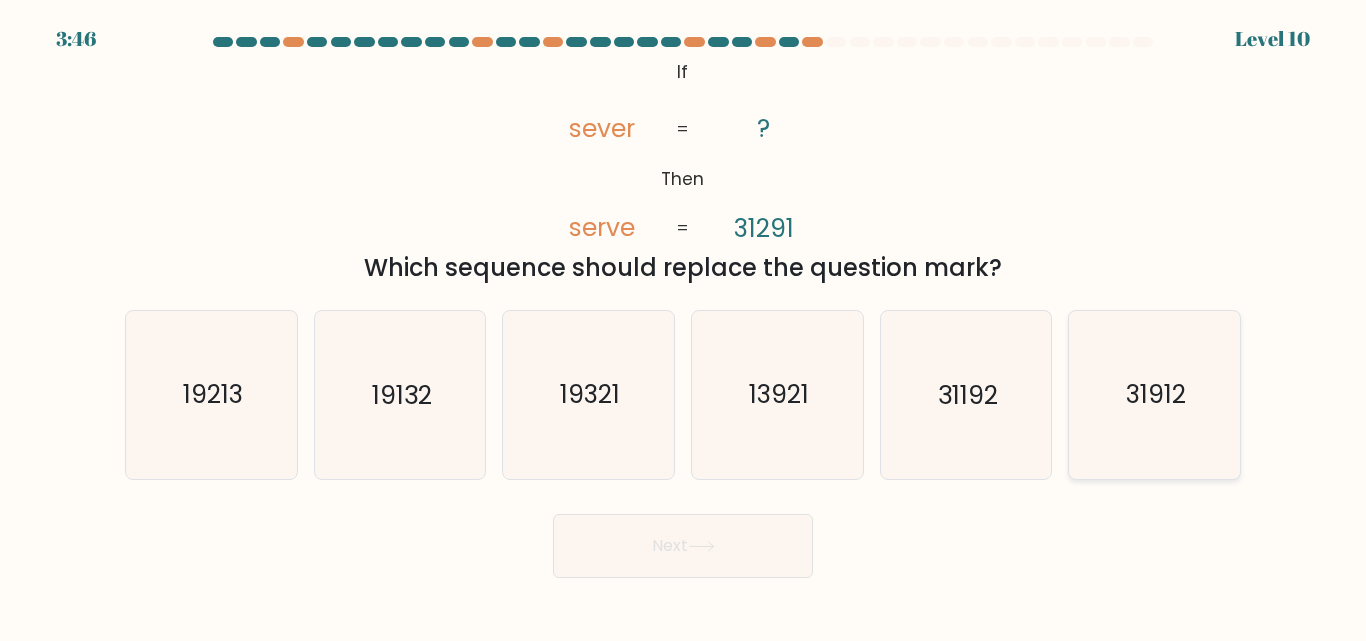 click on "31912" at bounding box center [1154, 394] 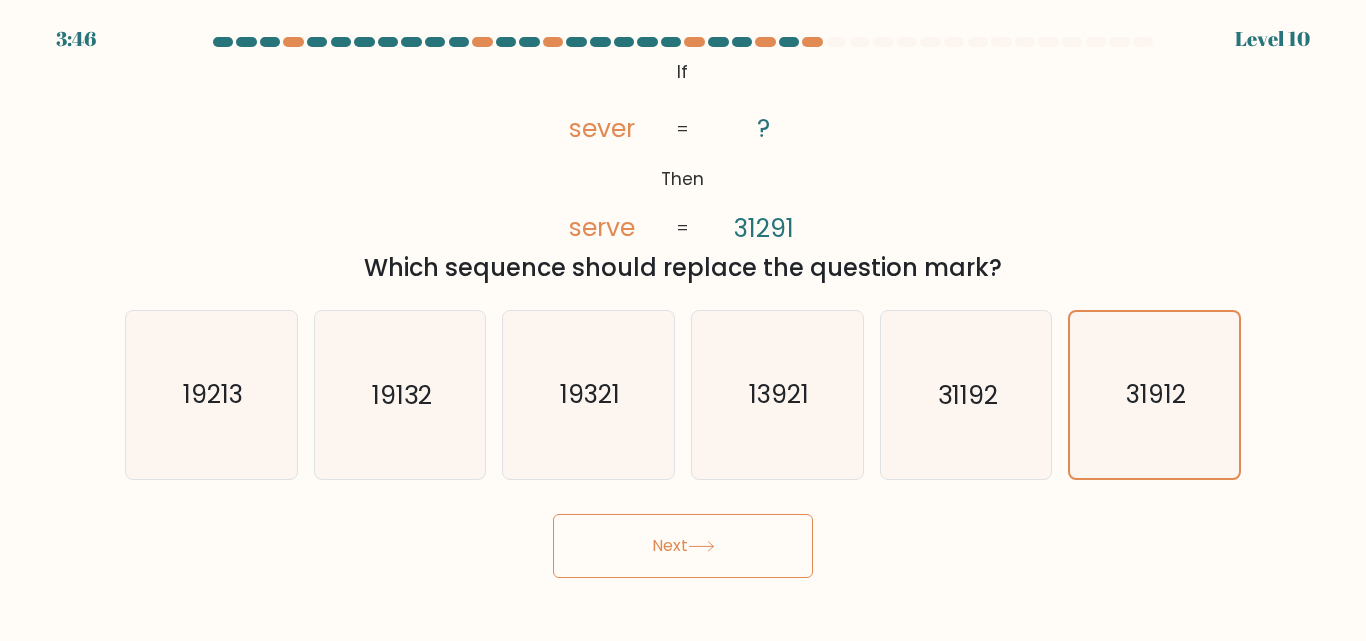 click on "Next" at bounding box center (683, 546) 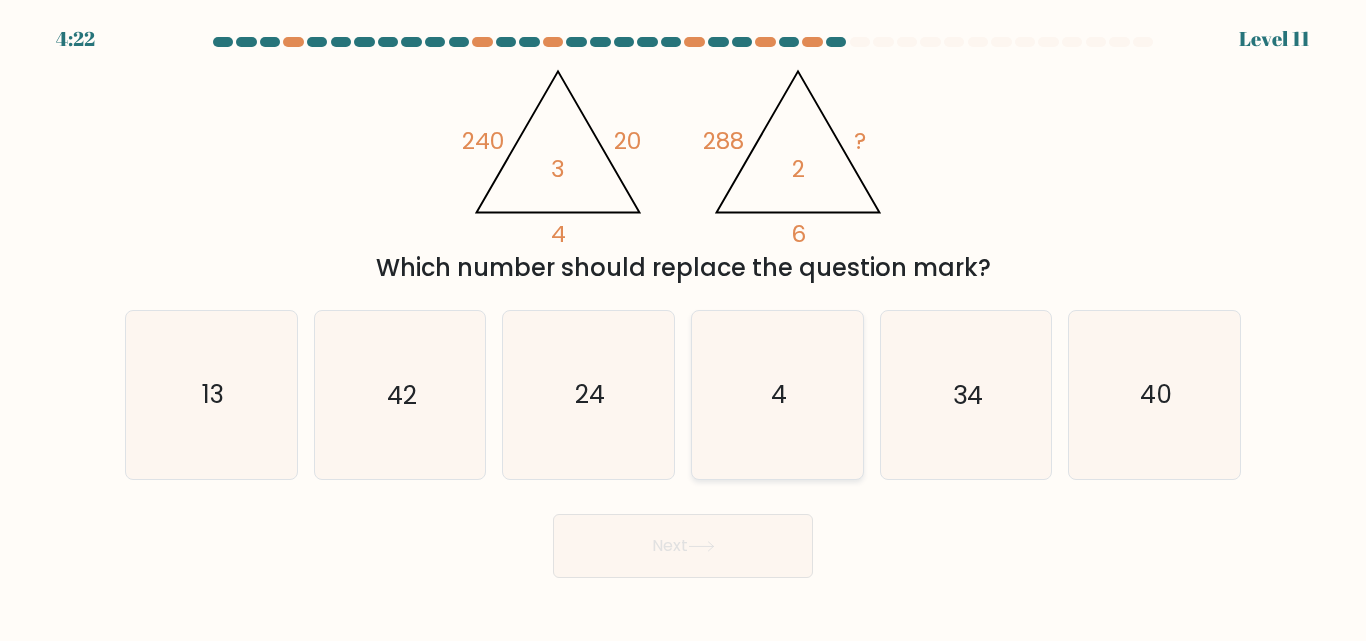 click on "4" at bounding box center (777, 394) 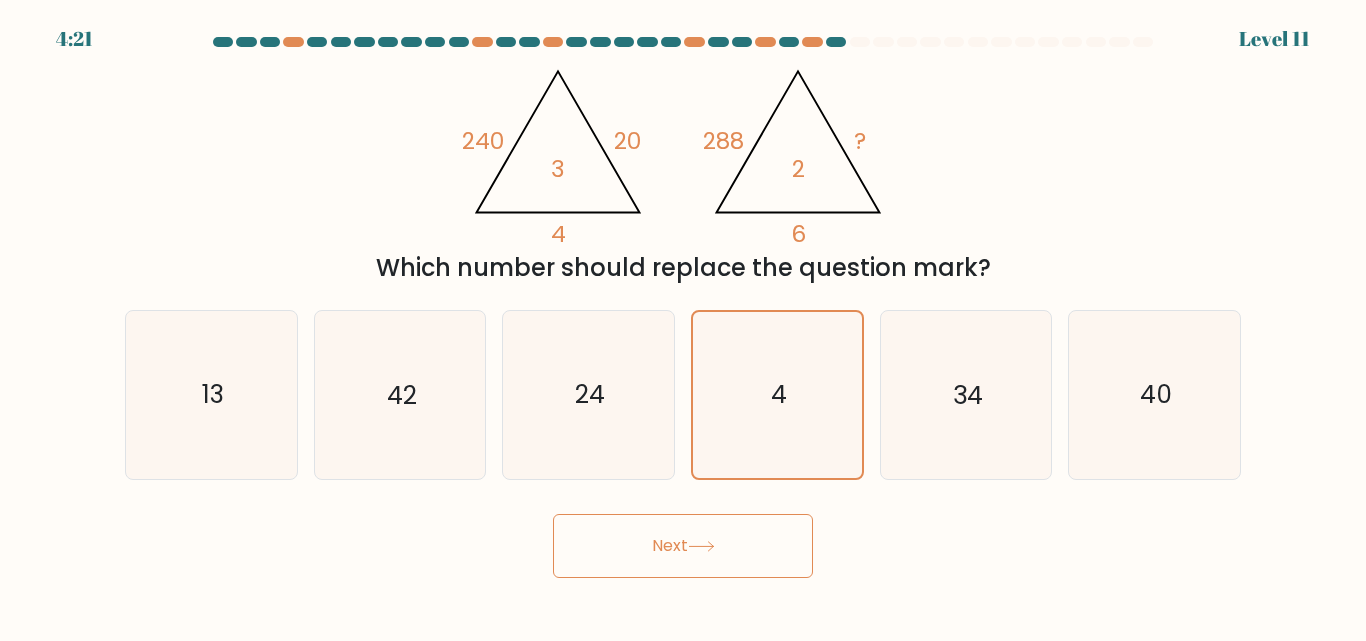 click on "Next" at bounding box center (683, 546) 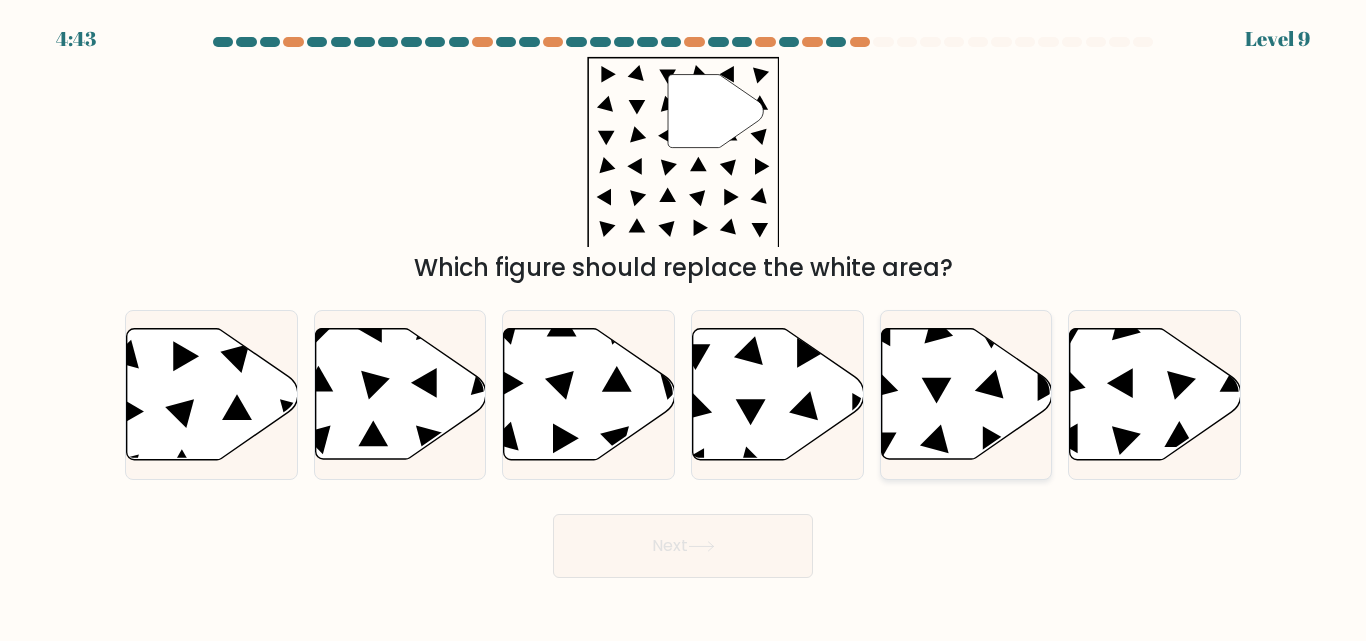 click at bounding box center [966, 394] 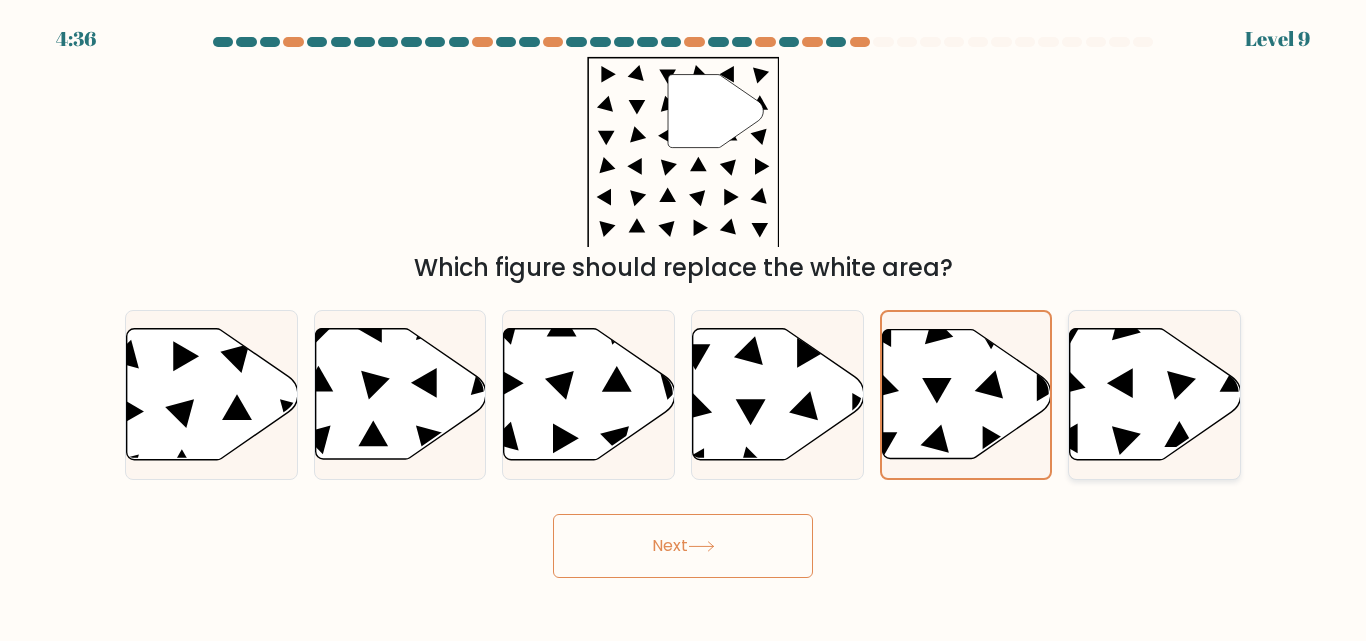 click at bounding box center [1155, 394] 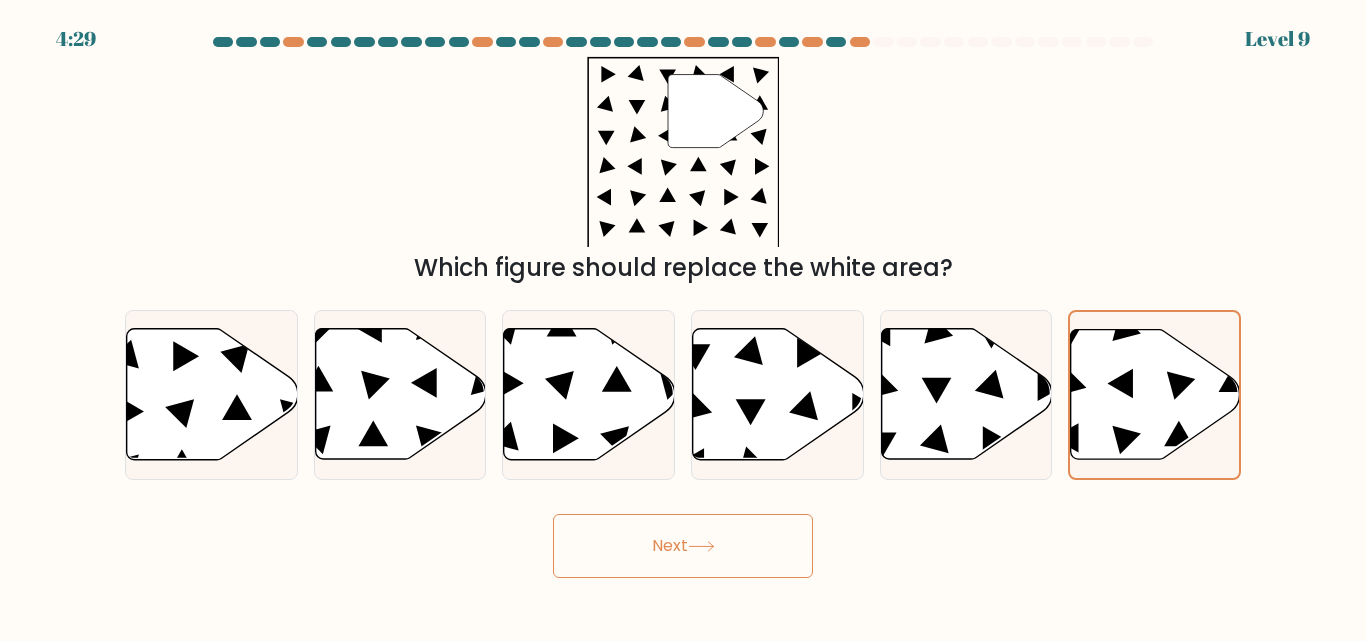 click on "Next" at bounding box center (683, 546) 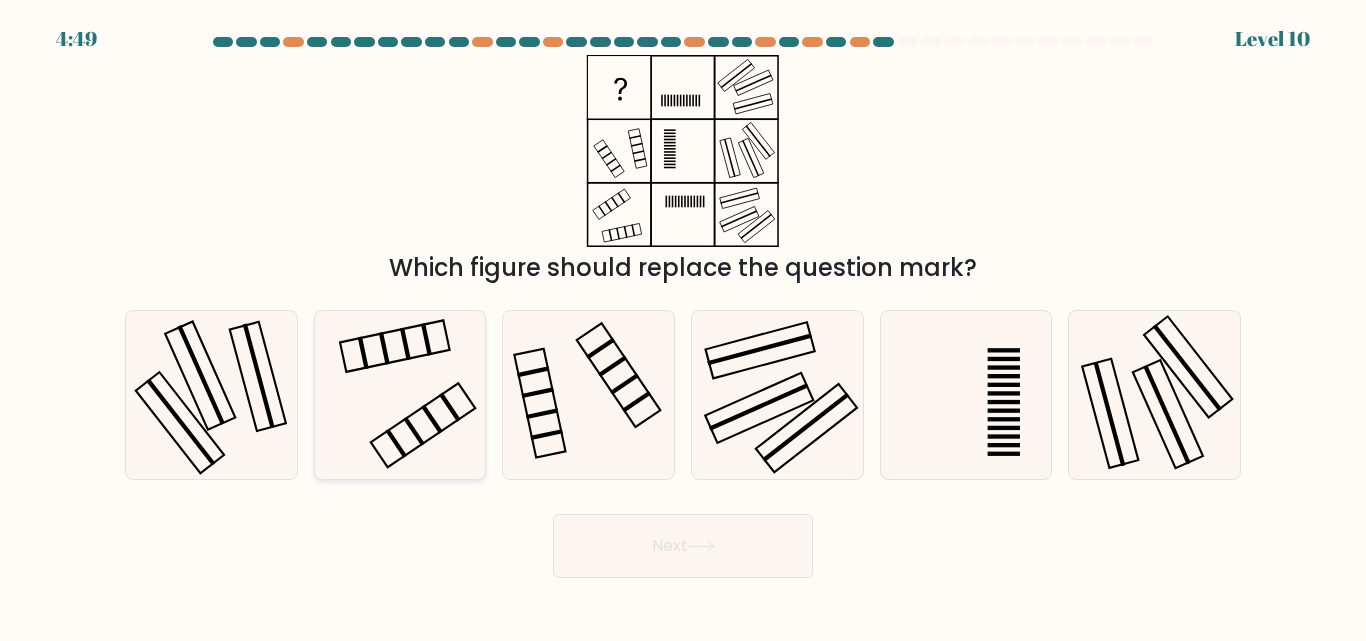 click at bounding box center [399, 394] 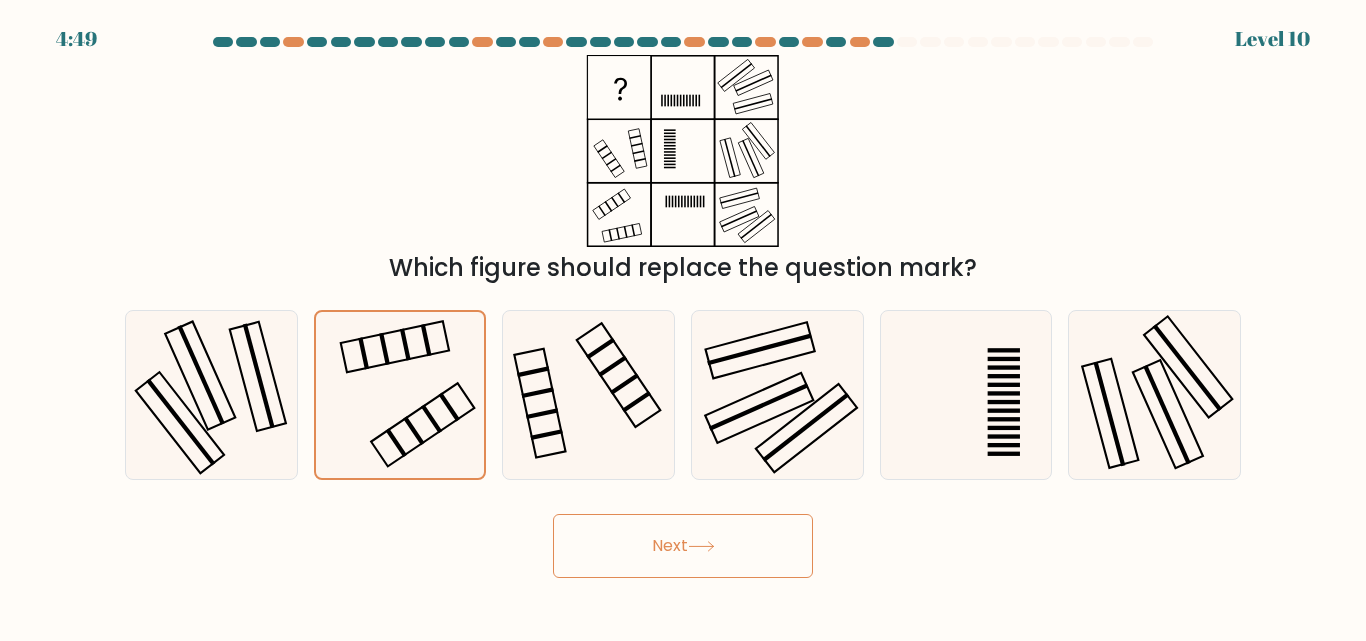 click on "Next" at bounding box center [683, 546] 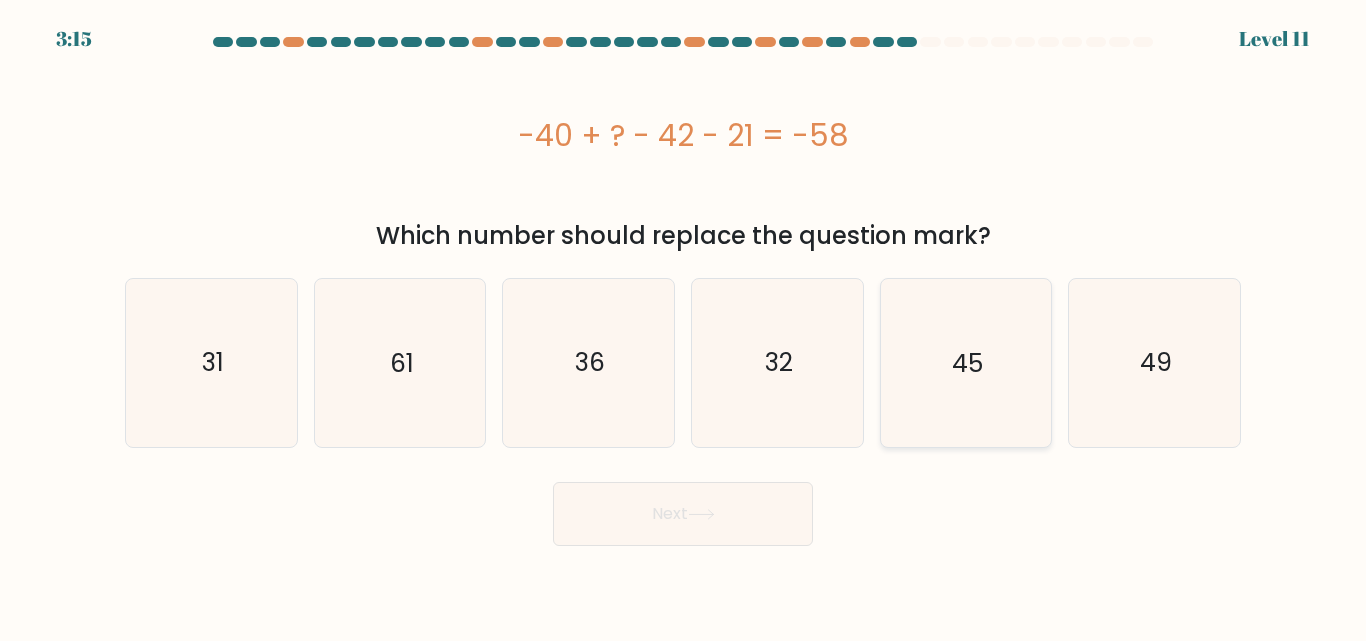 click on "45" at bounding box center (965, 362) 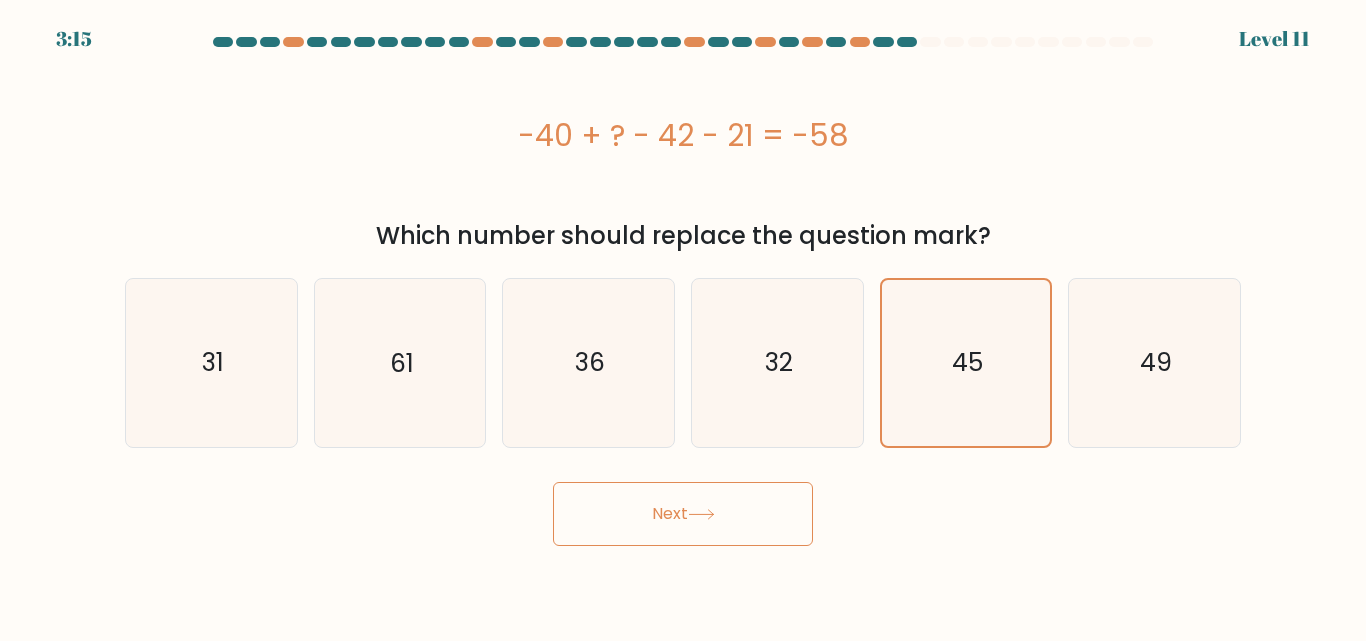 click on "Next" at bounding box center (683, 514) 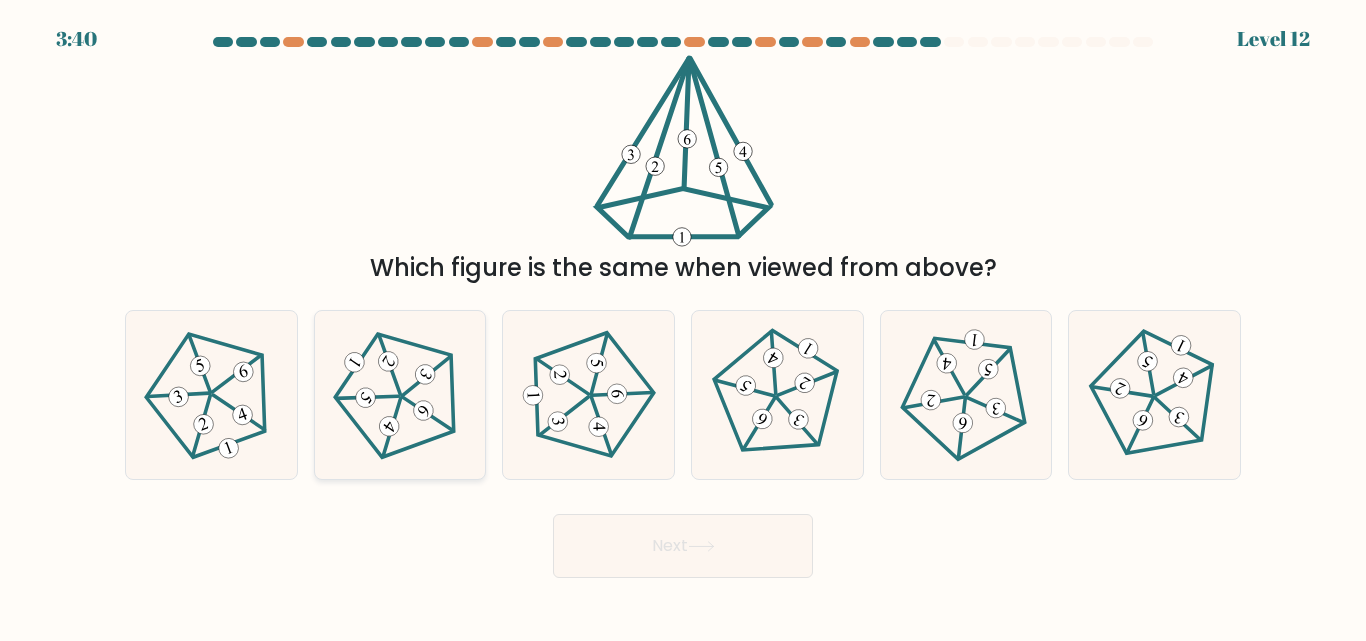 click at bounding box center (400, 395) 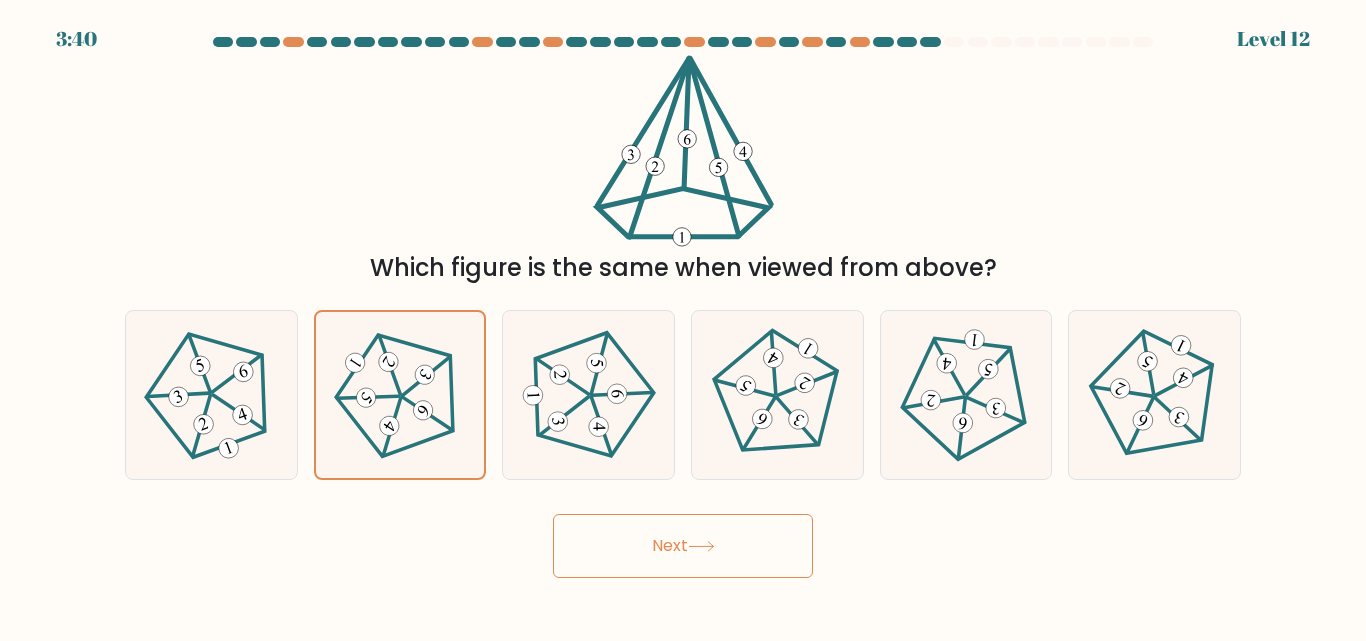 click on "3:40
Level 12" at bounding box center (683, 320) 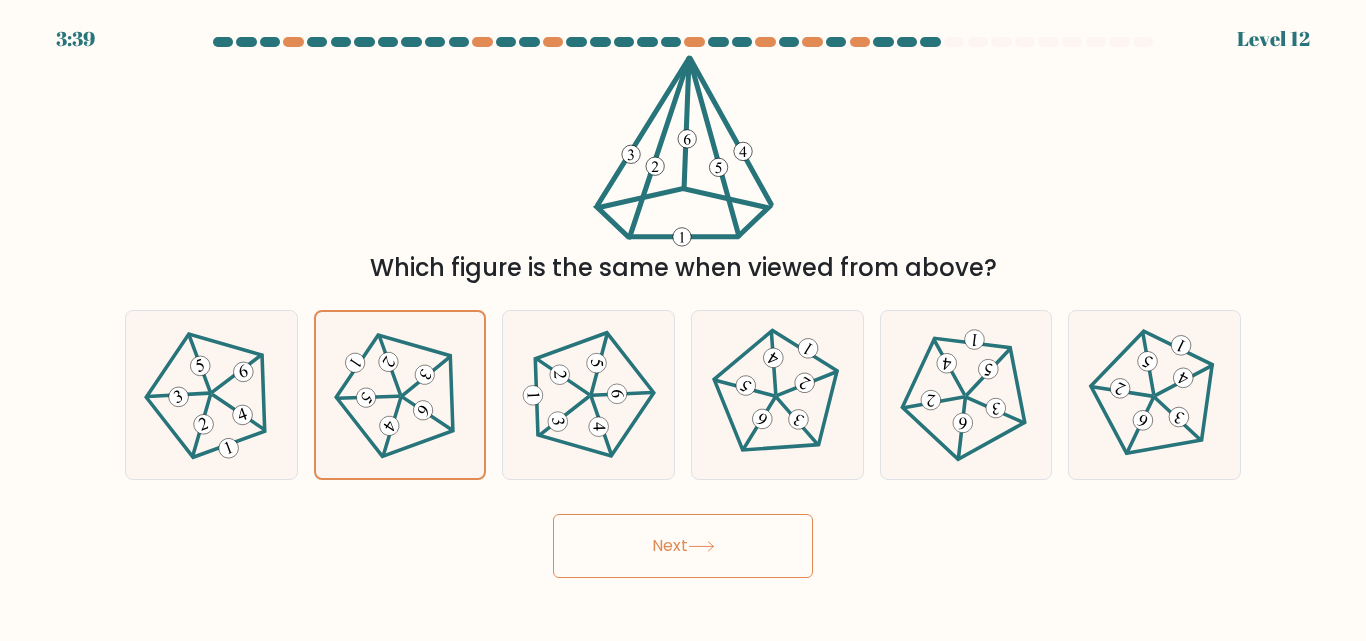 click on "Next" at bounding box center [683, 546] 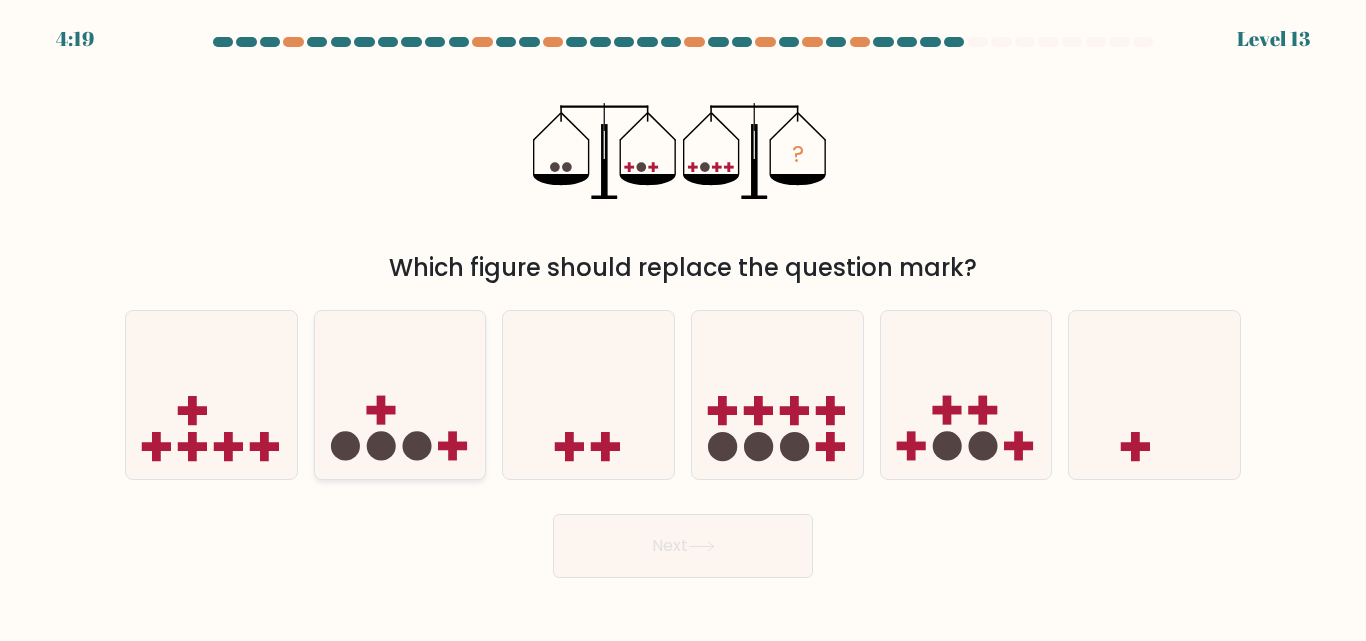click at bounding box center (381, 446) 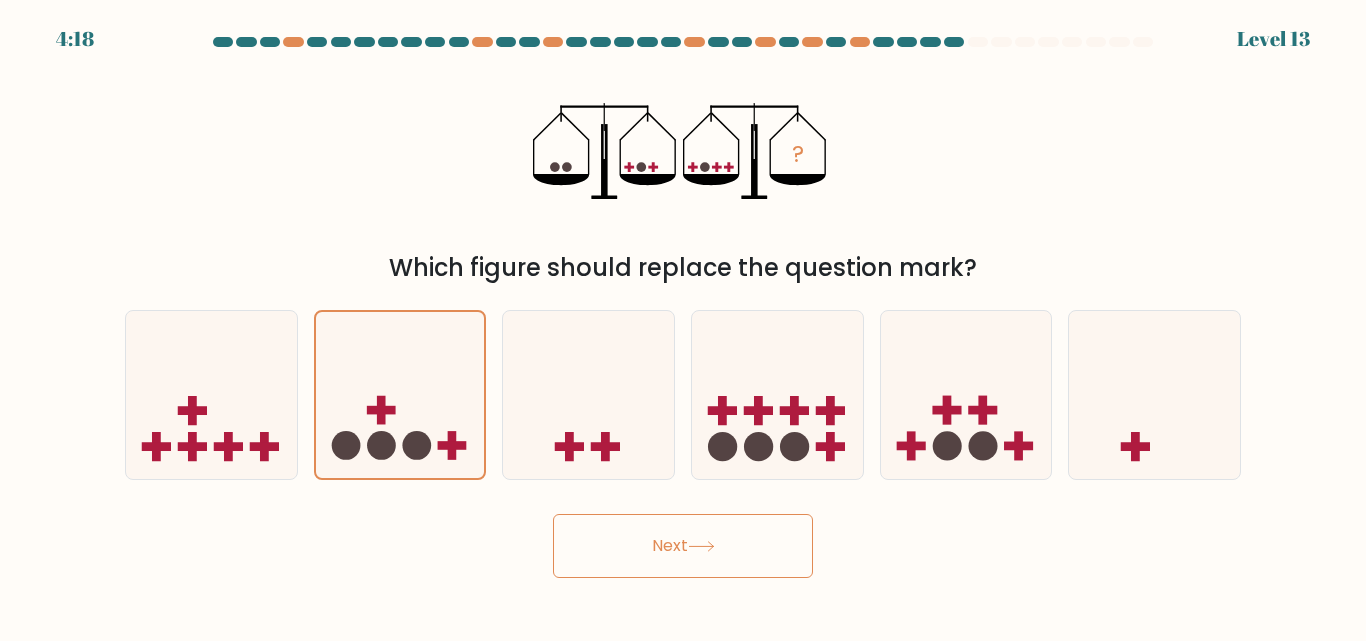 click on "Next" at bounding box center [683, 546] 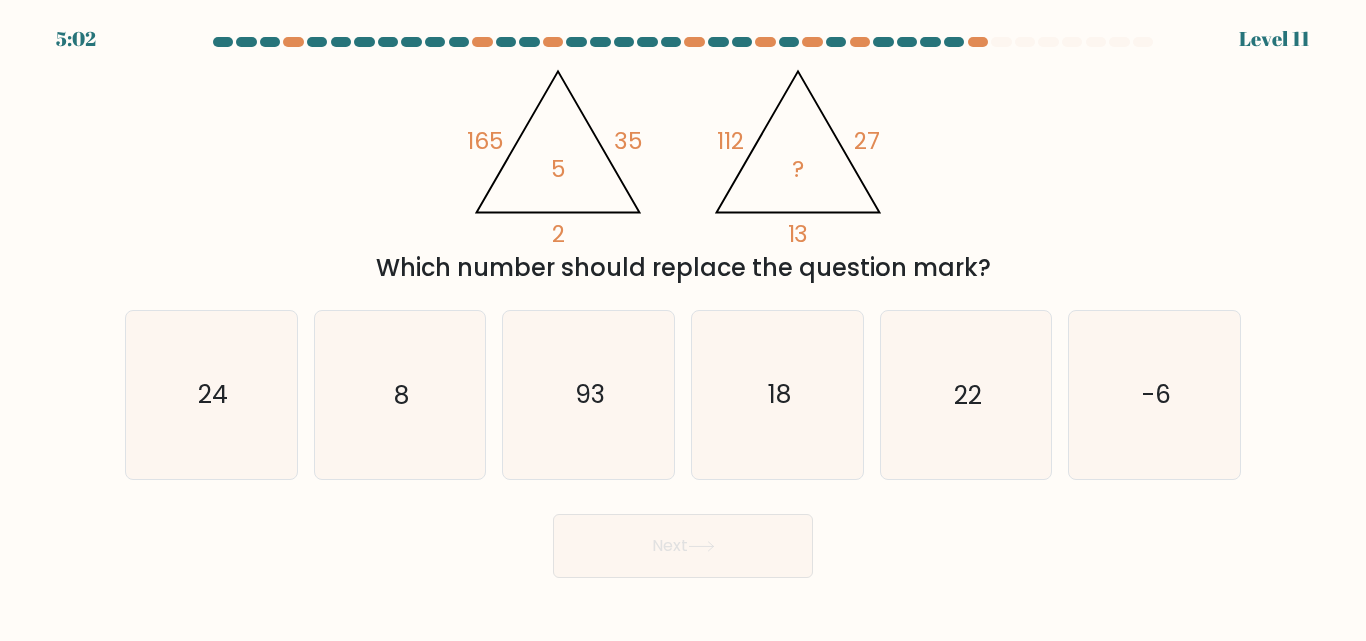 drag, startPoint x: 652, startPoint y: 544, endPoint x: 838, endPoint y: 525, distance: 186.96791 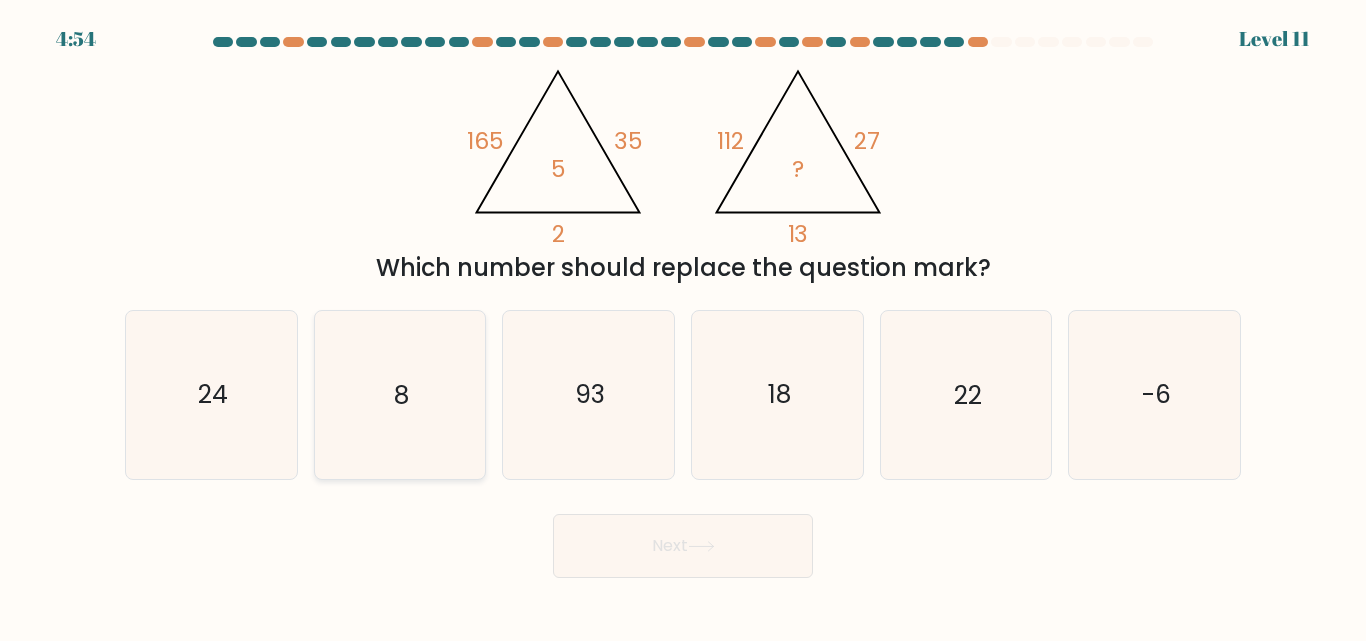 click on "8" at bounding box center (399, 394) 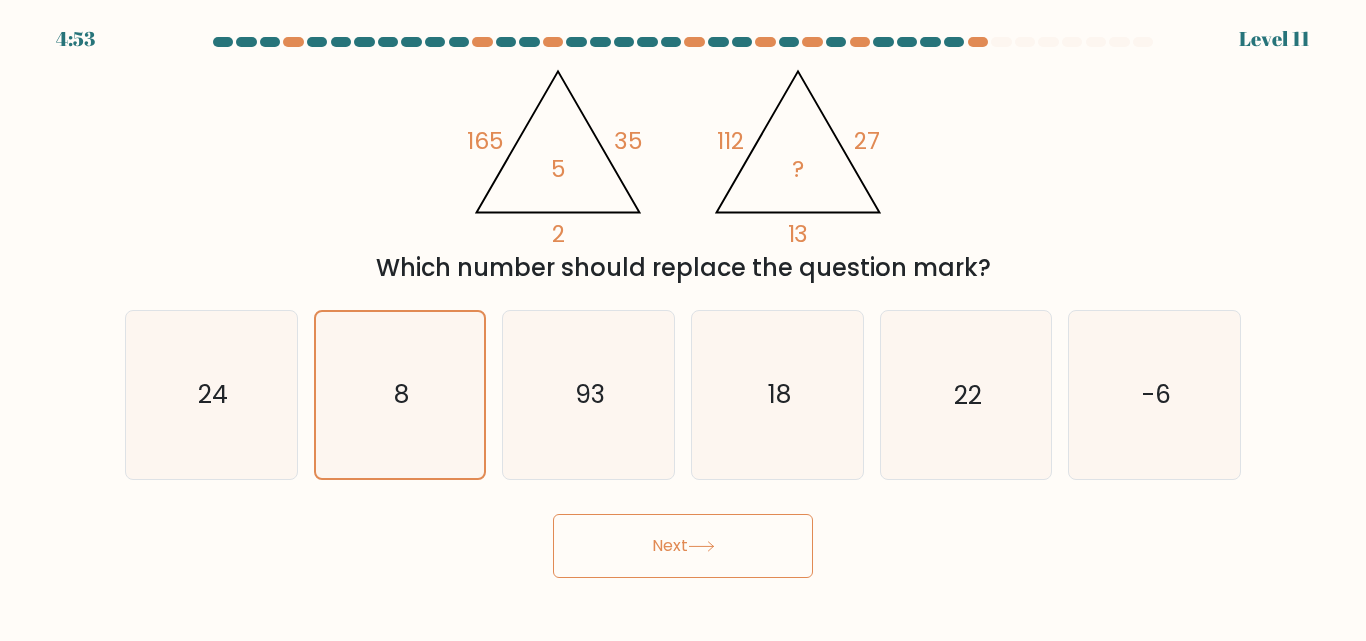 click on "Next" at bounding box center [683, 541] 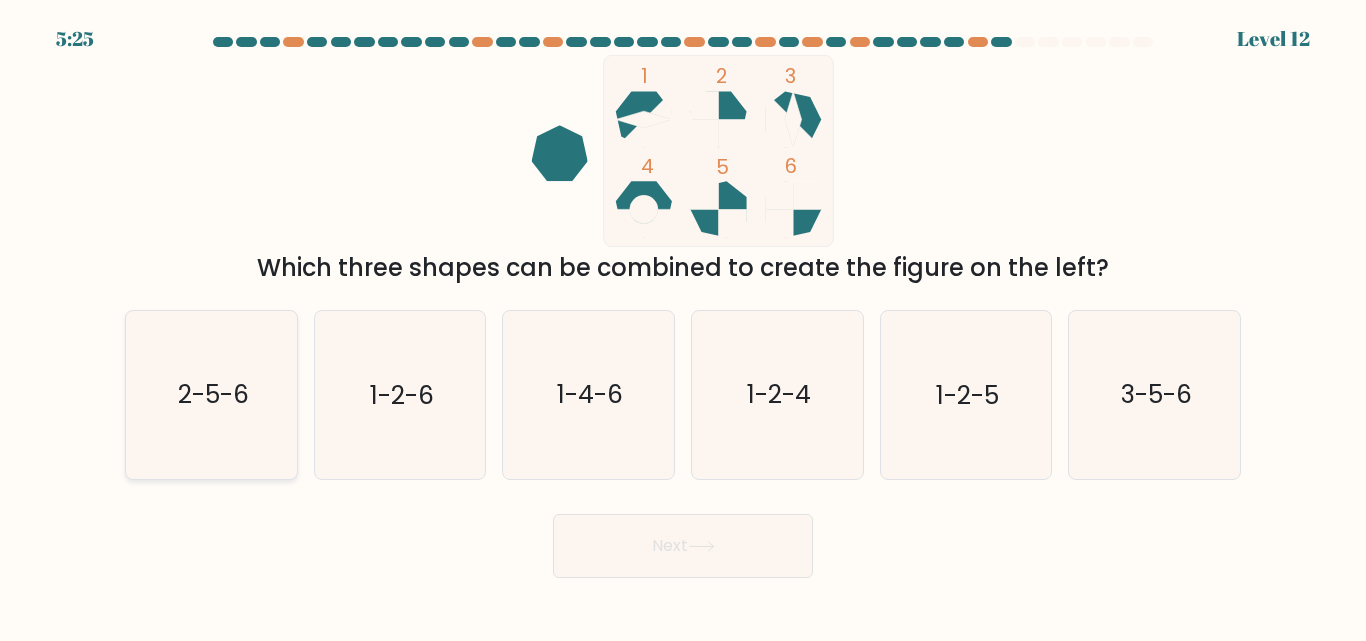 click on "2-5-6" at bounding box center (211, 394) 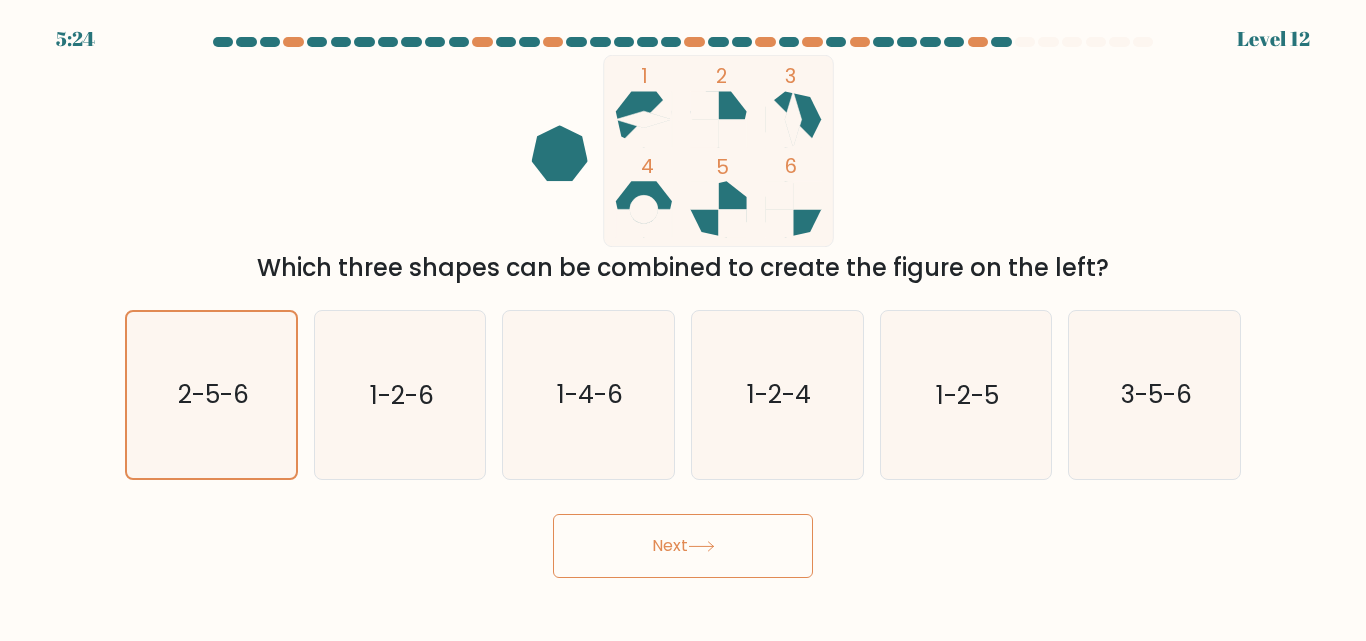 click on "Next" at bounding box center (683, 546) 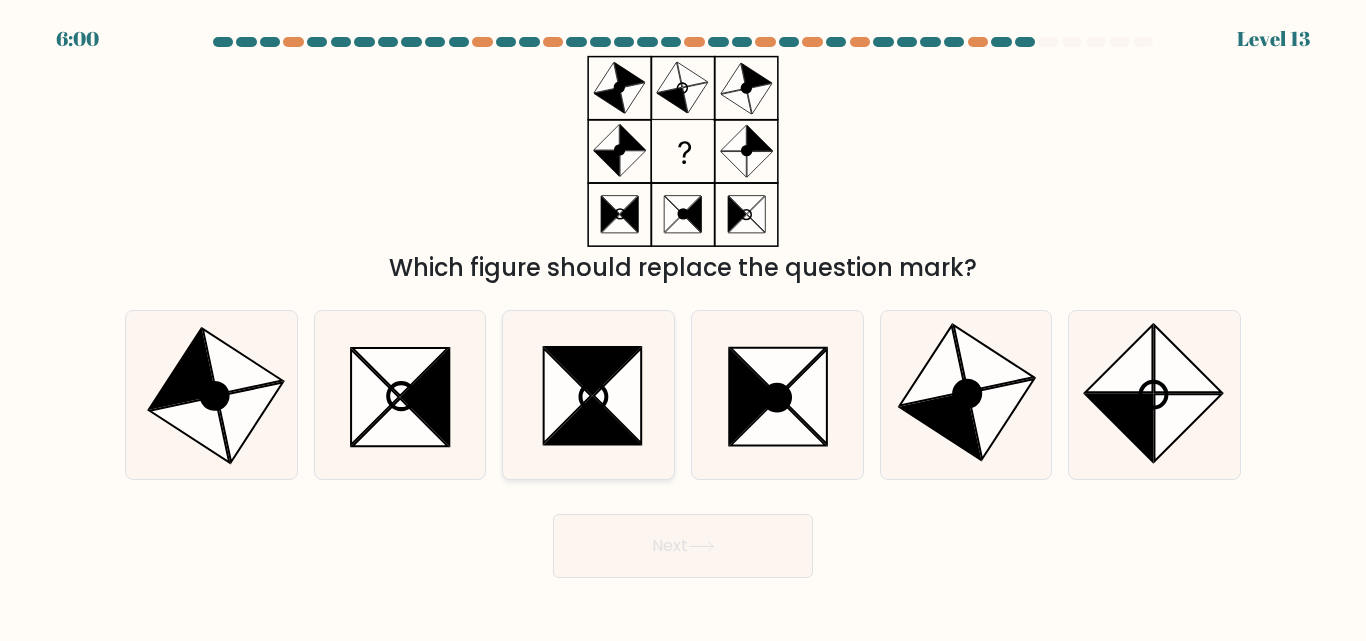 click at bounding box center [592, 422] 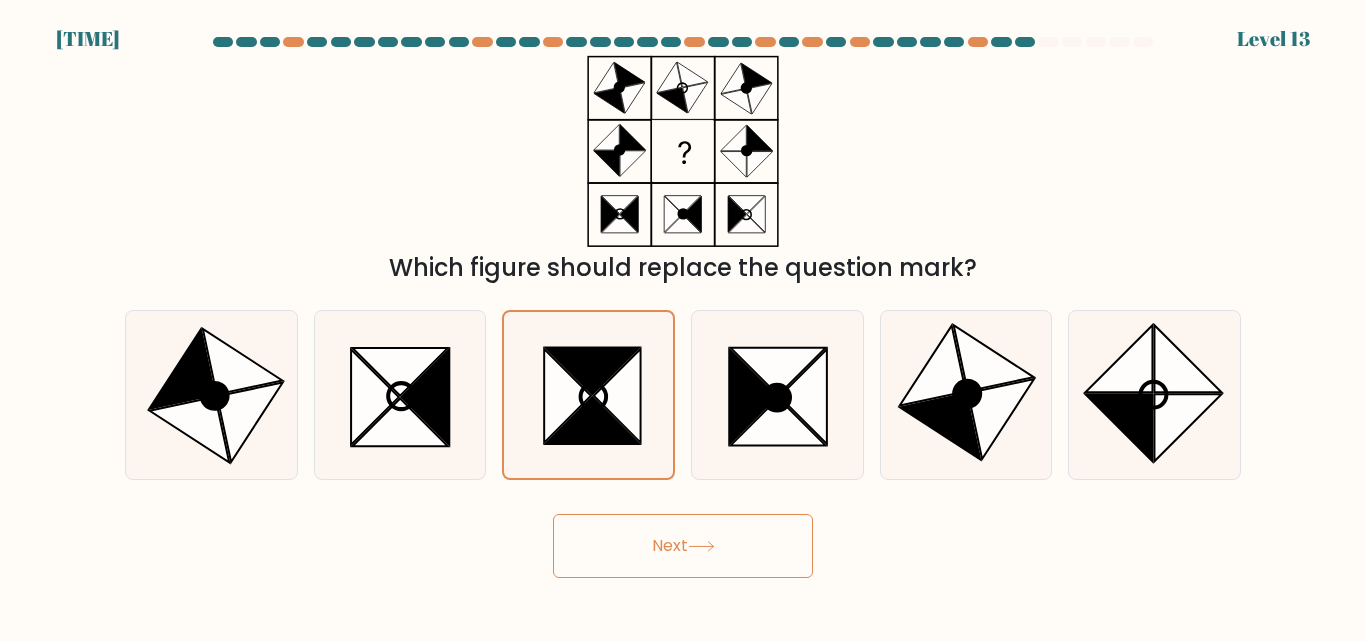 click on "Next" at bounding box center (683, 546) 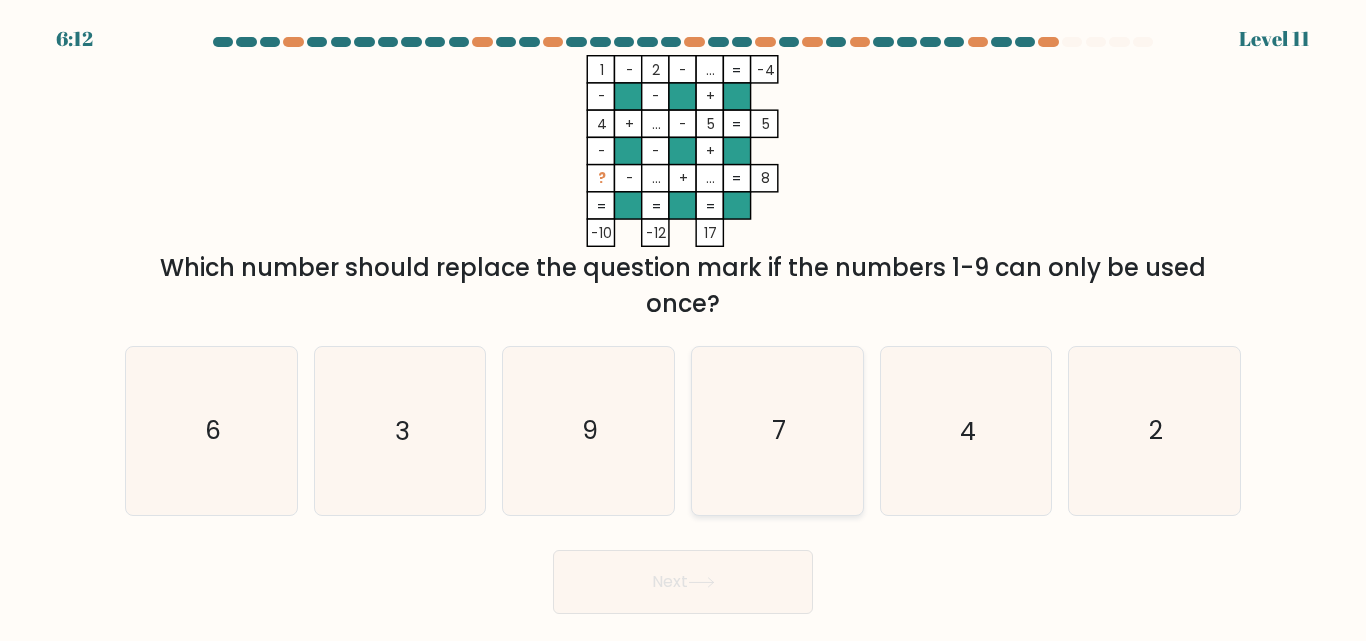 click on "7" at bounding box center (777, 430) 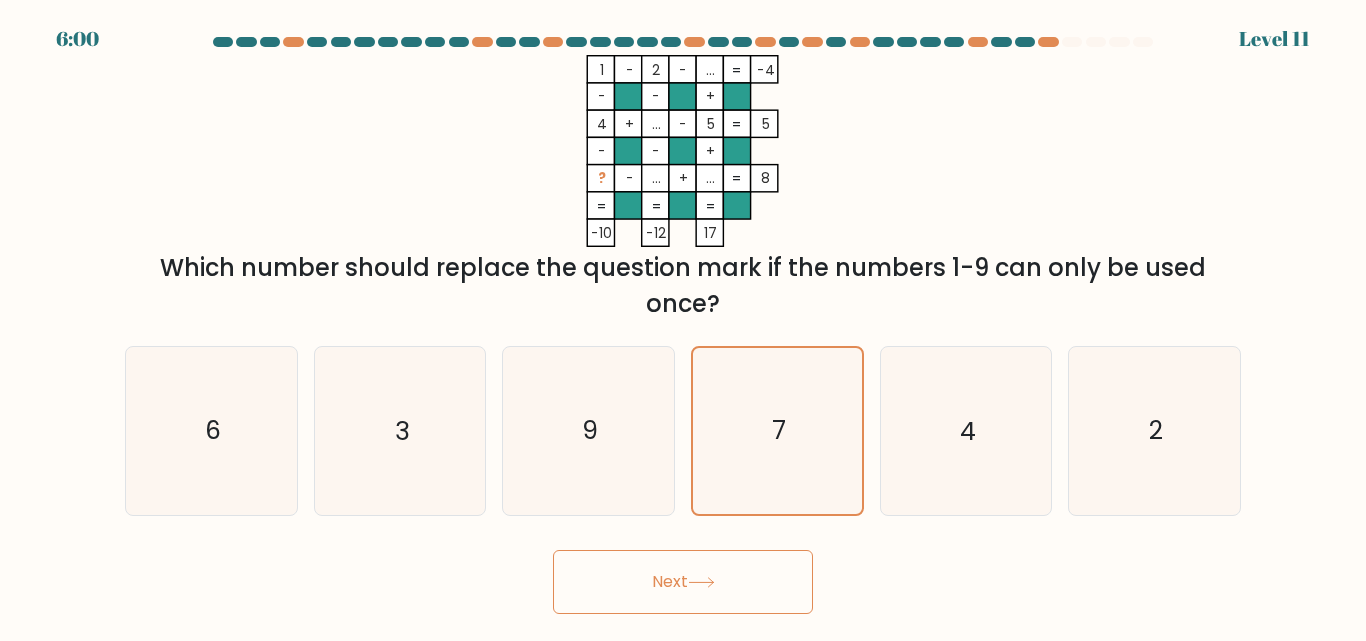 click on "Next" at bounding box center (683, 582) 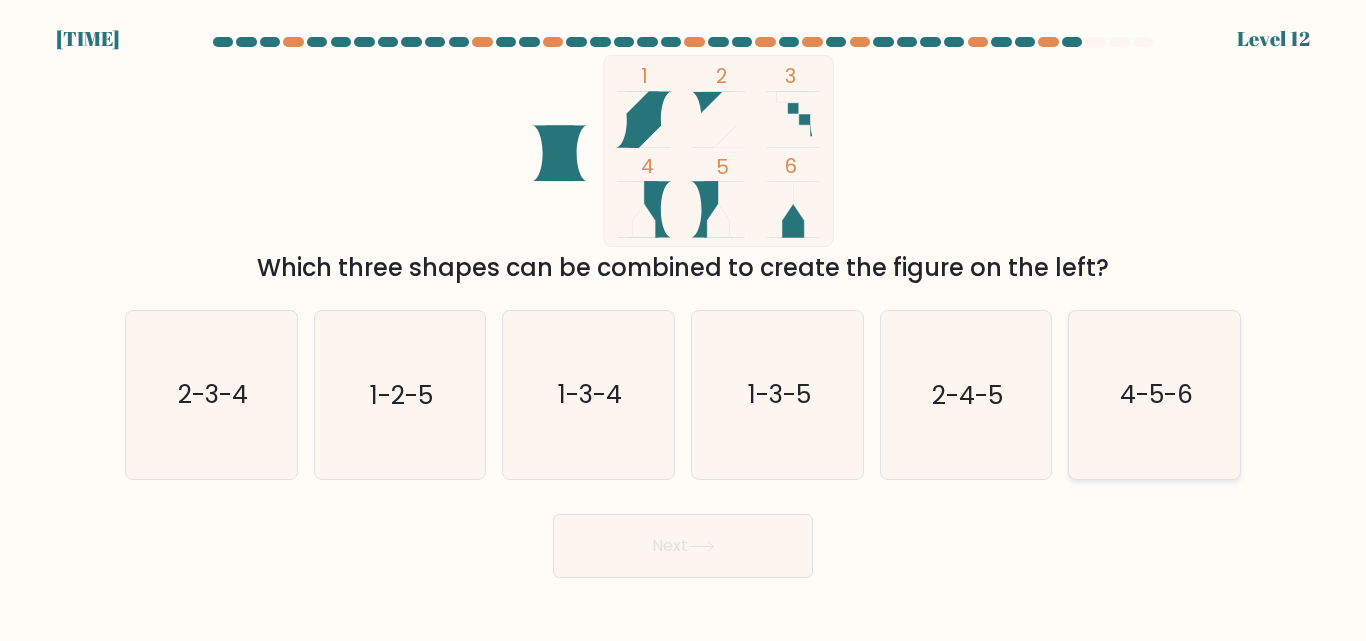 click on "4-5-6" at bounding box center [1154, 394] 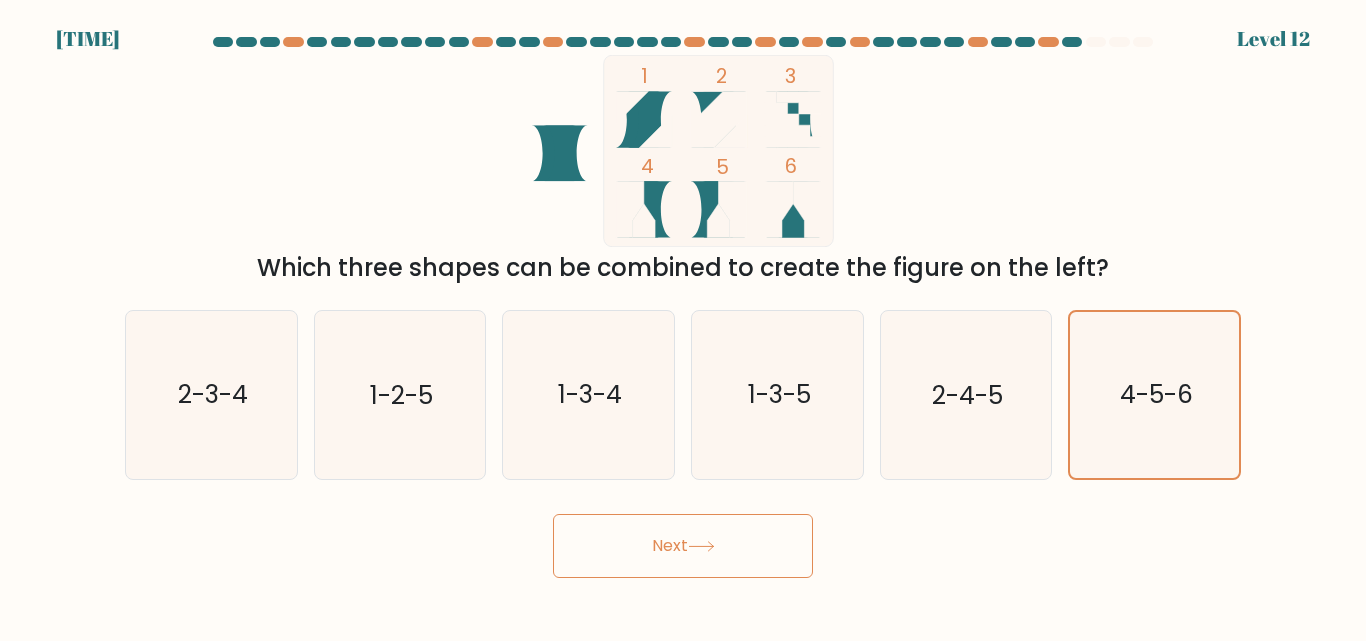 click on "Next" at bounding box center (683, 546) 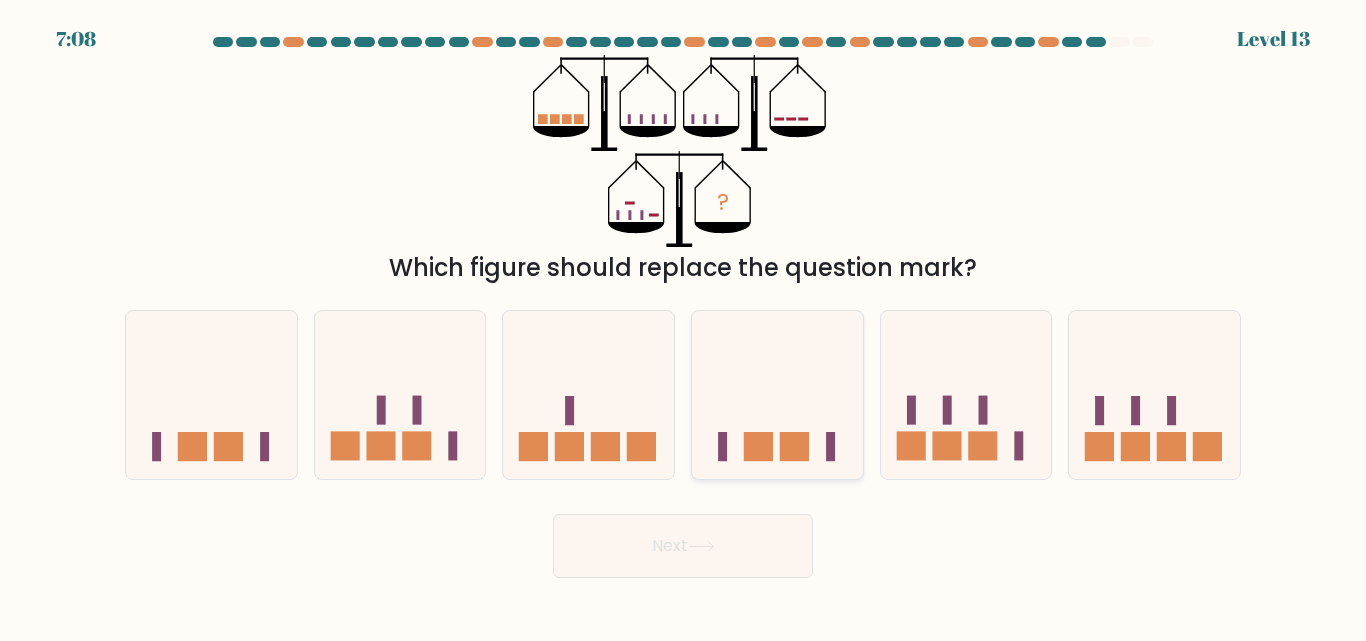 click at bounding box center [777, 394] 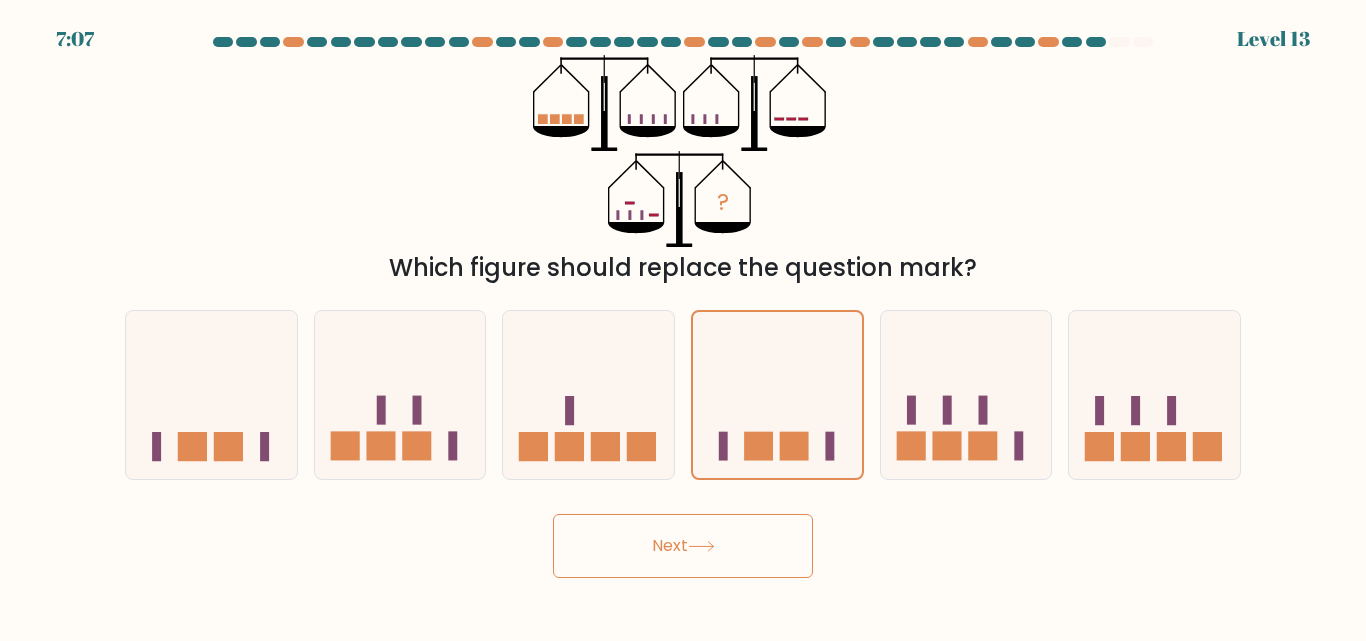 click on "Next" at bounding box center (683, 546) 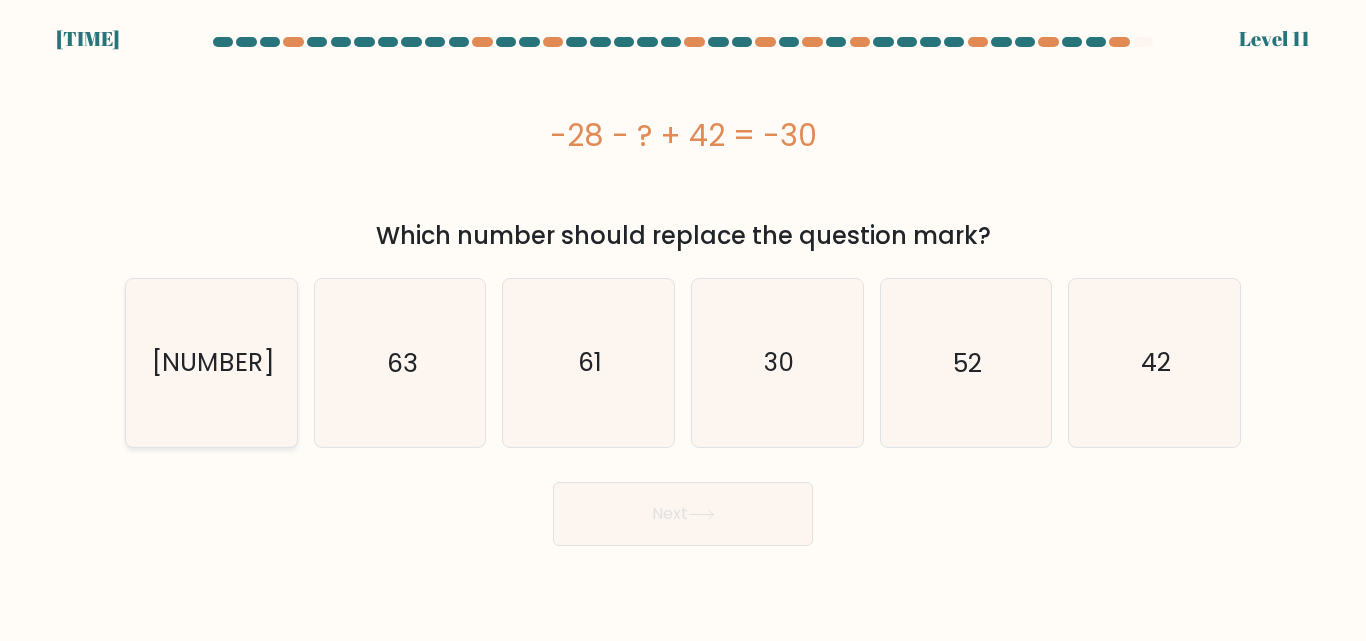 click on "[NUMBER]" at bounding box center (212, 362) 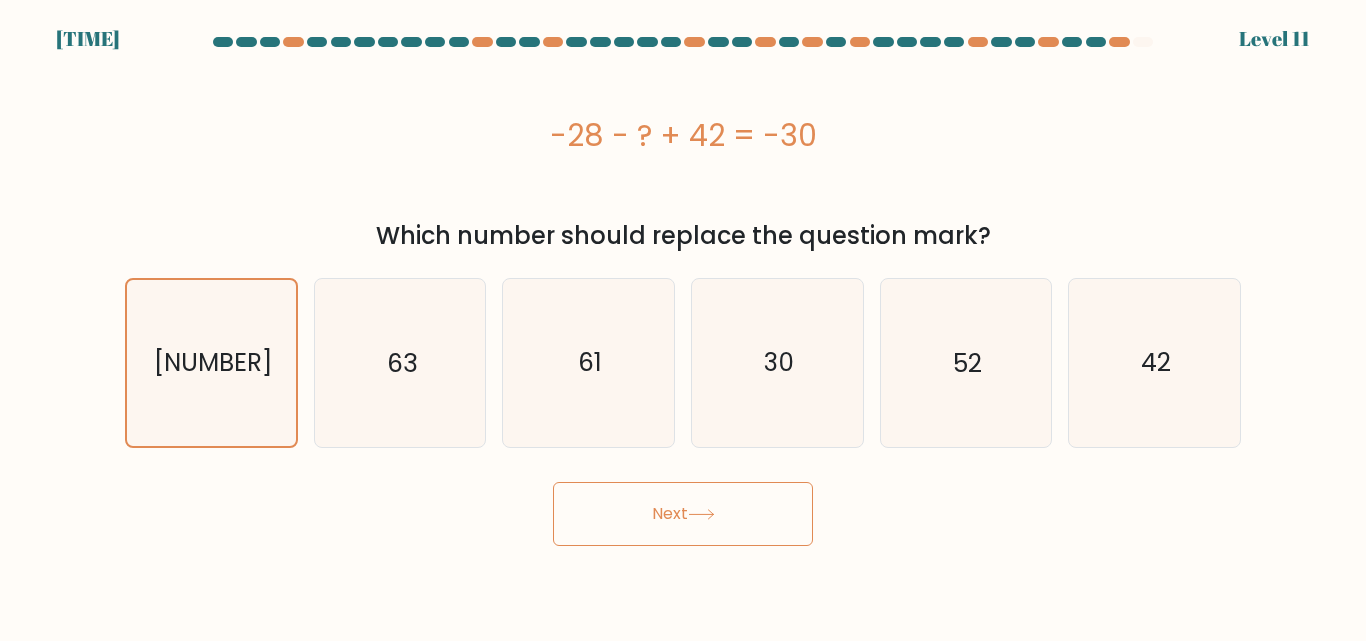 click on "Next" at bounding box center (683, 514) 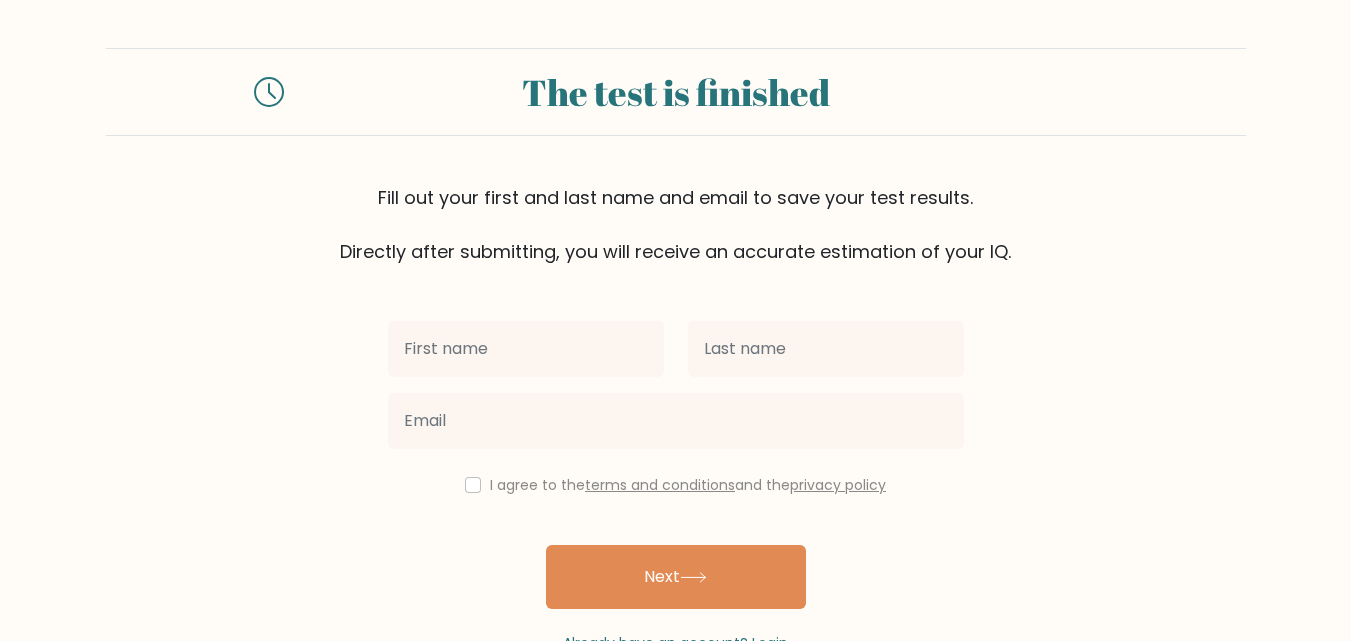 scroll, scrollTop: 61, scrollLeft: 0, axis: vertical 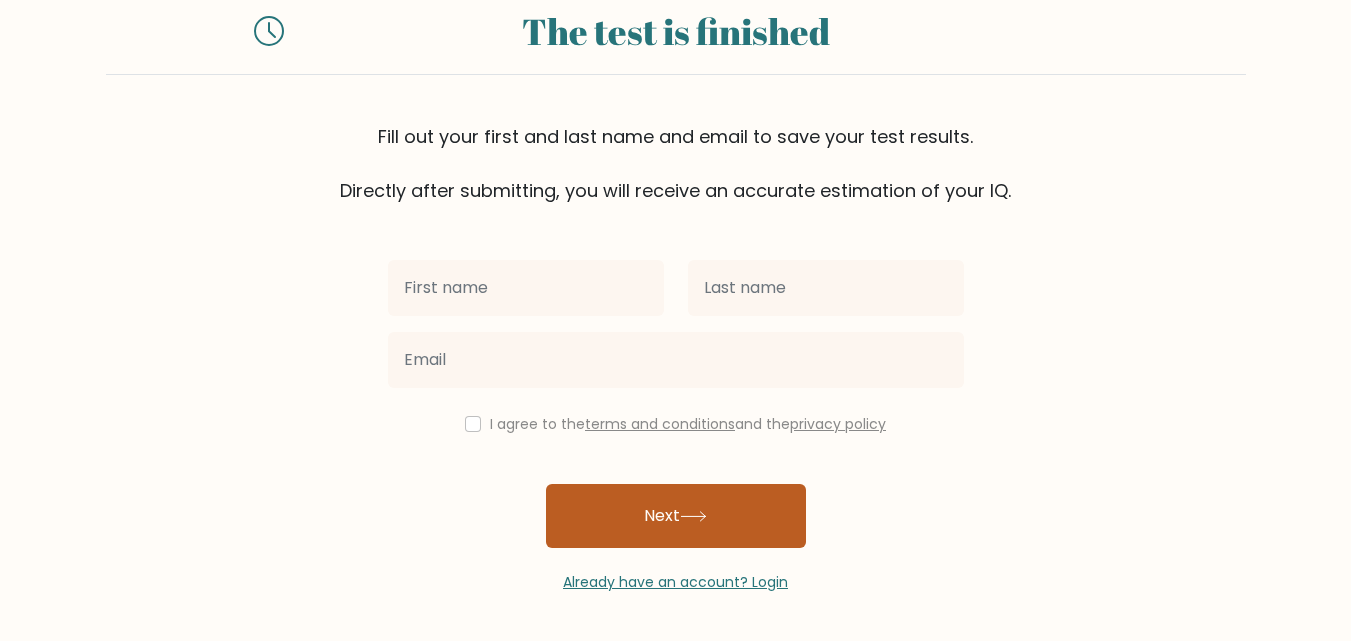 click on "Next" at bounding box center [676, 516] 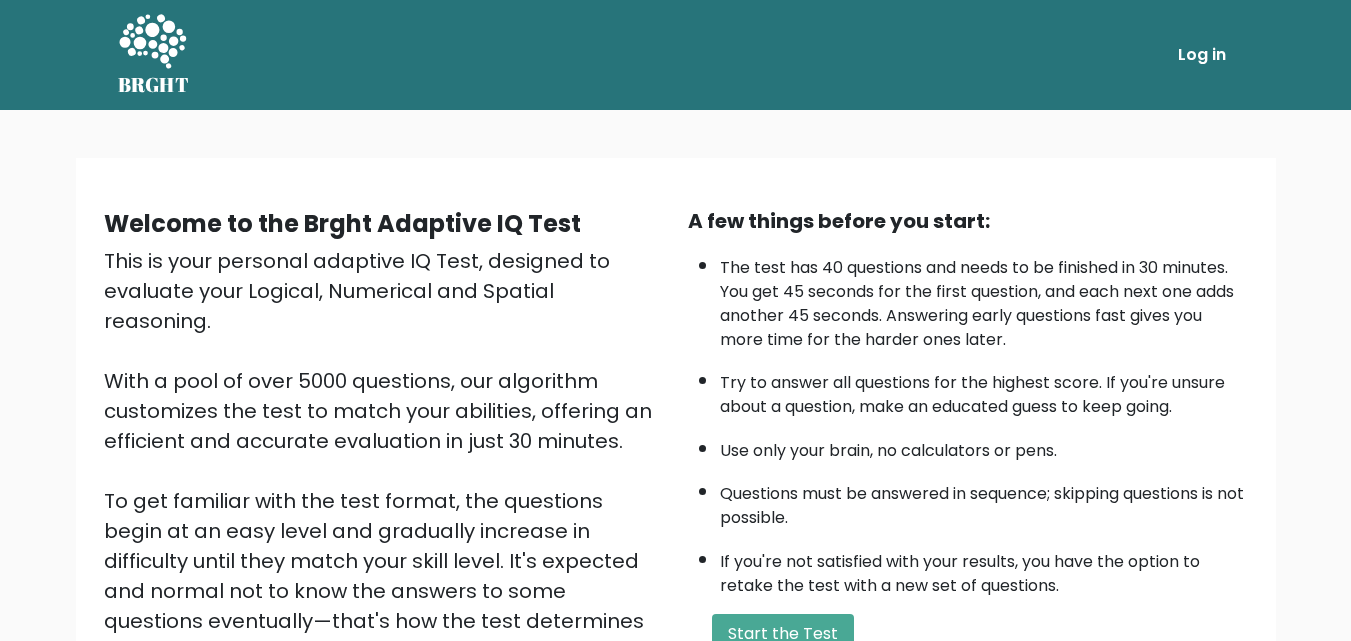 scroll, scrollTop: 275, scrollLeft: 0, axis: vertical 